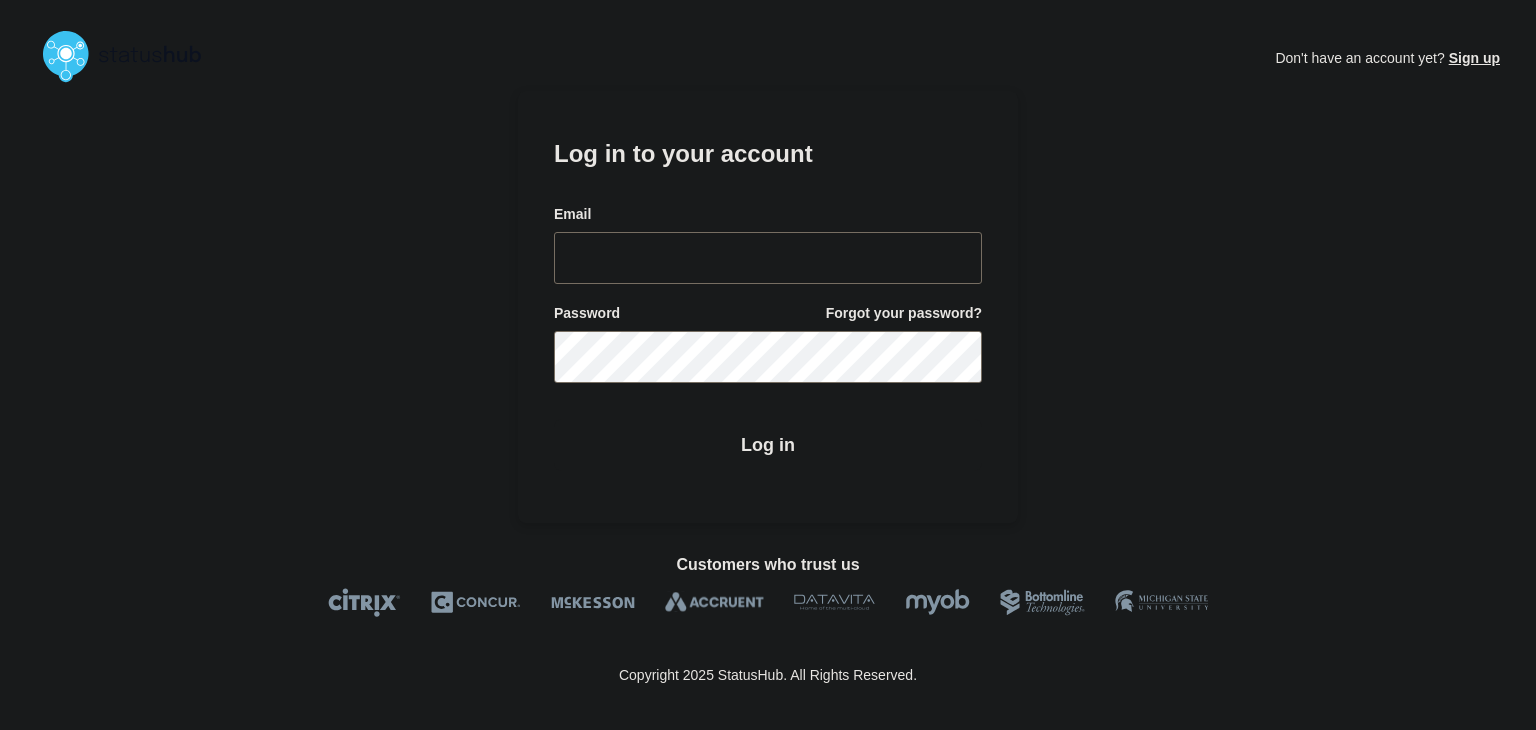scroll, scrollTop: 0, scrollLeft: 0, axis: both 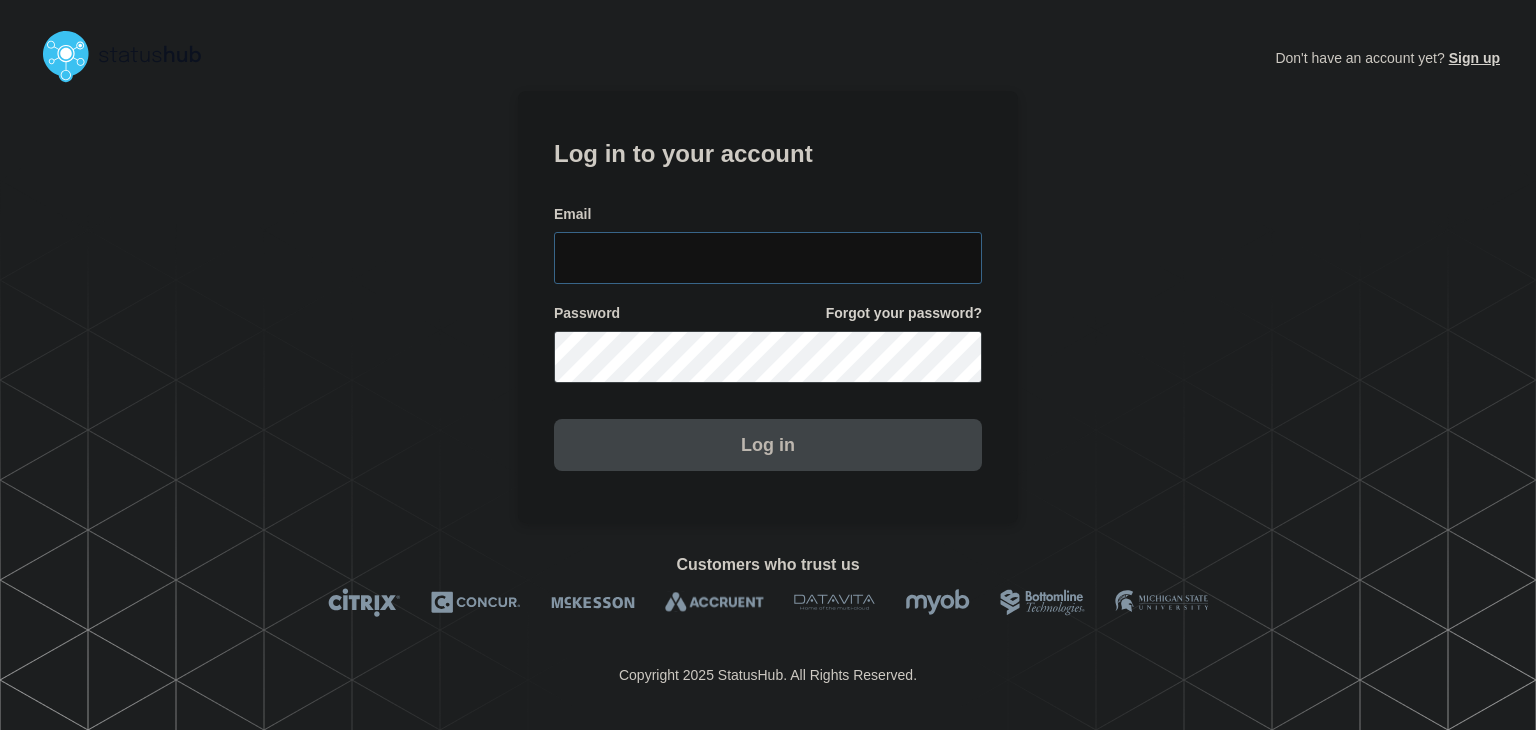 type on "amanda.mckeehan@conexon.us" 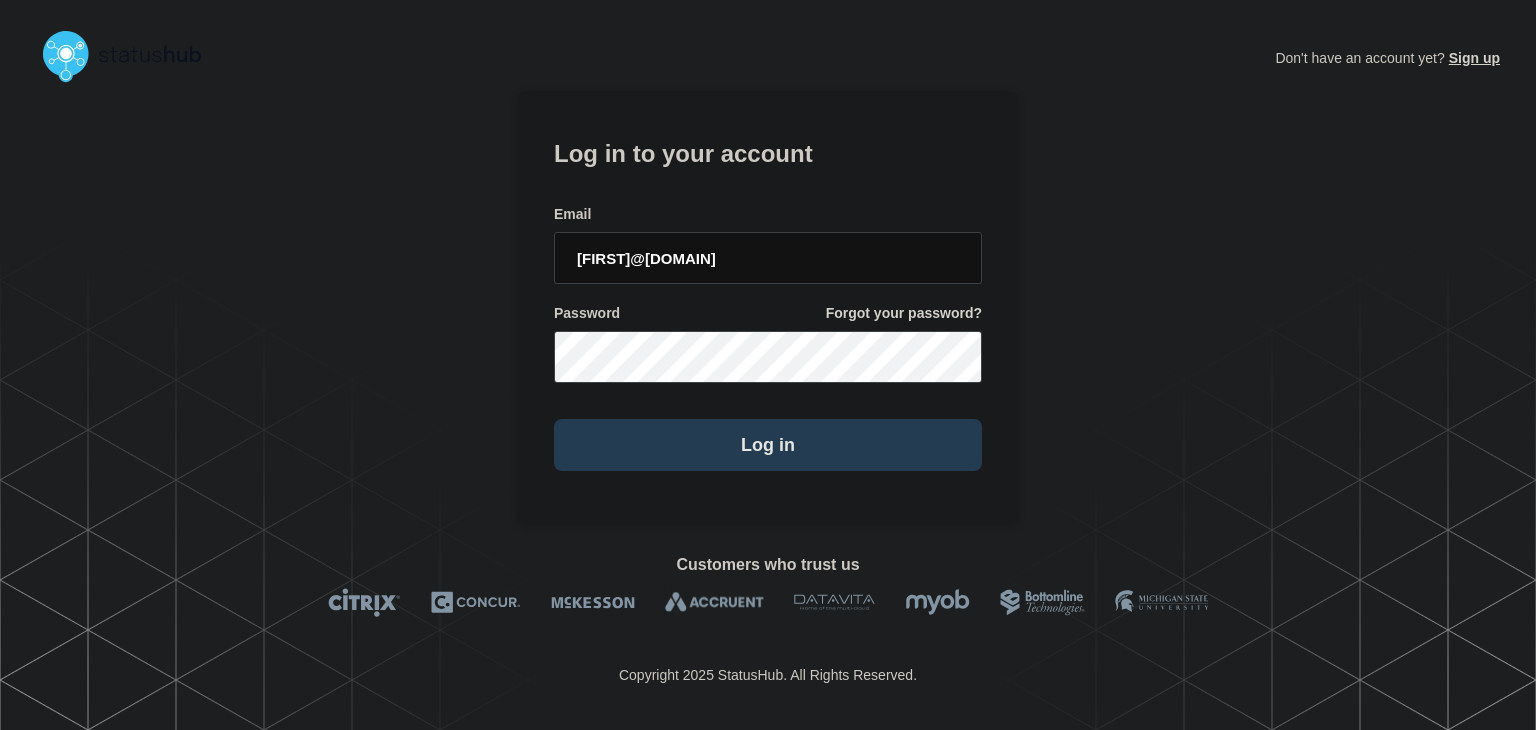 click on "Log in" at bounding box center [768, 445] 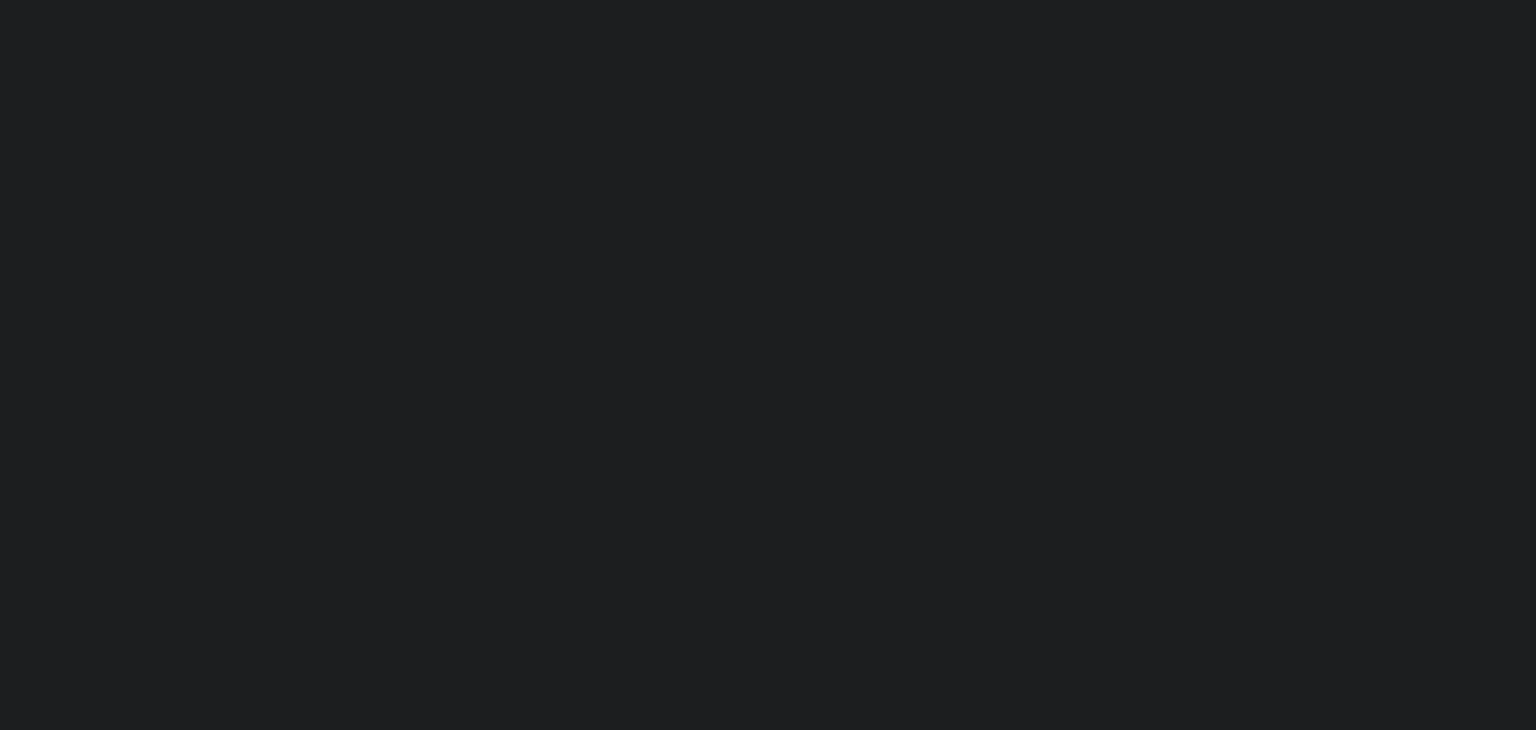 scroll, scrollTop: 0, scrollLeft: 0, axis: both 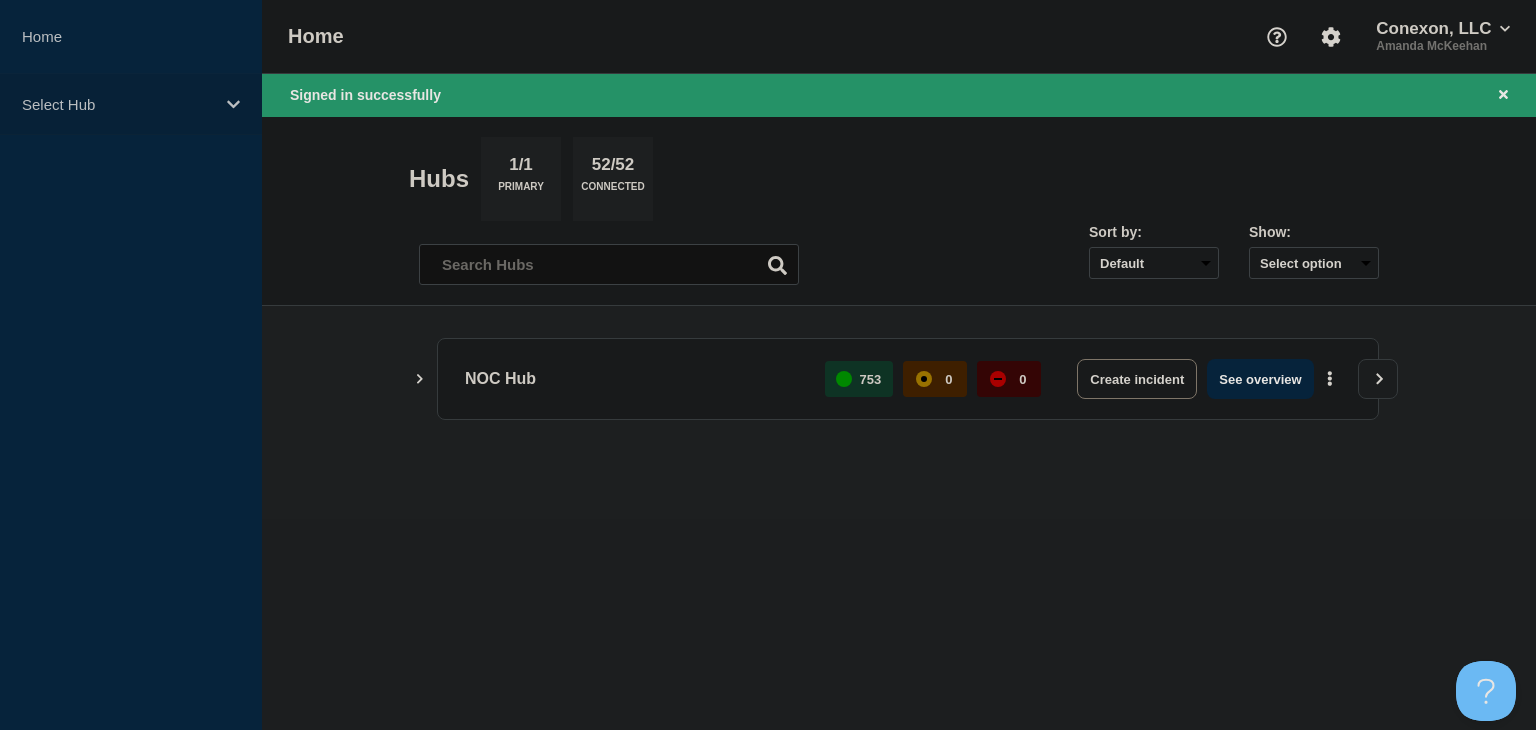 click on "Select Hub" at bounding box center [118, 104] 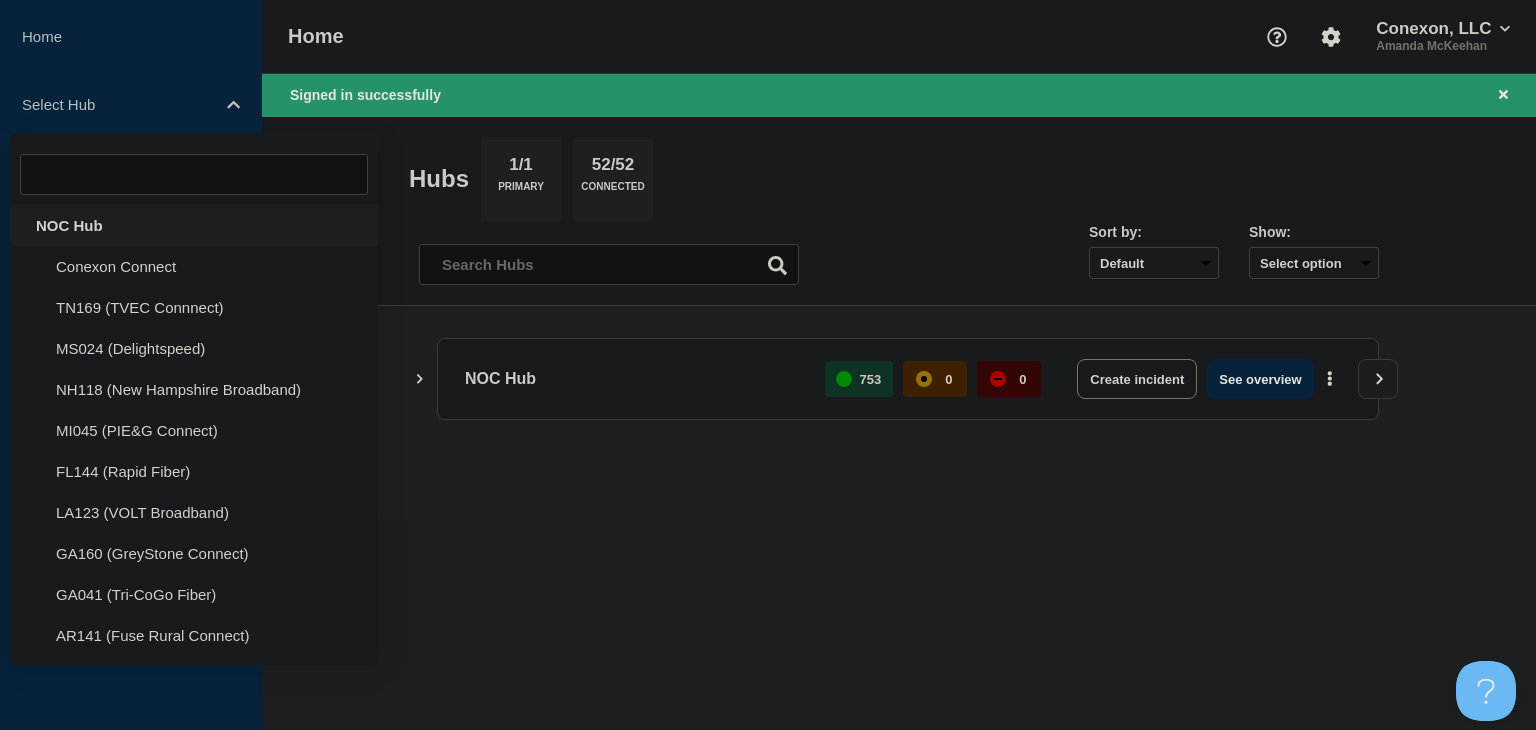 click on "NOC Hub" at bounding box center [194, 225] 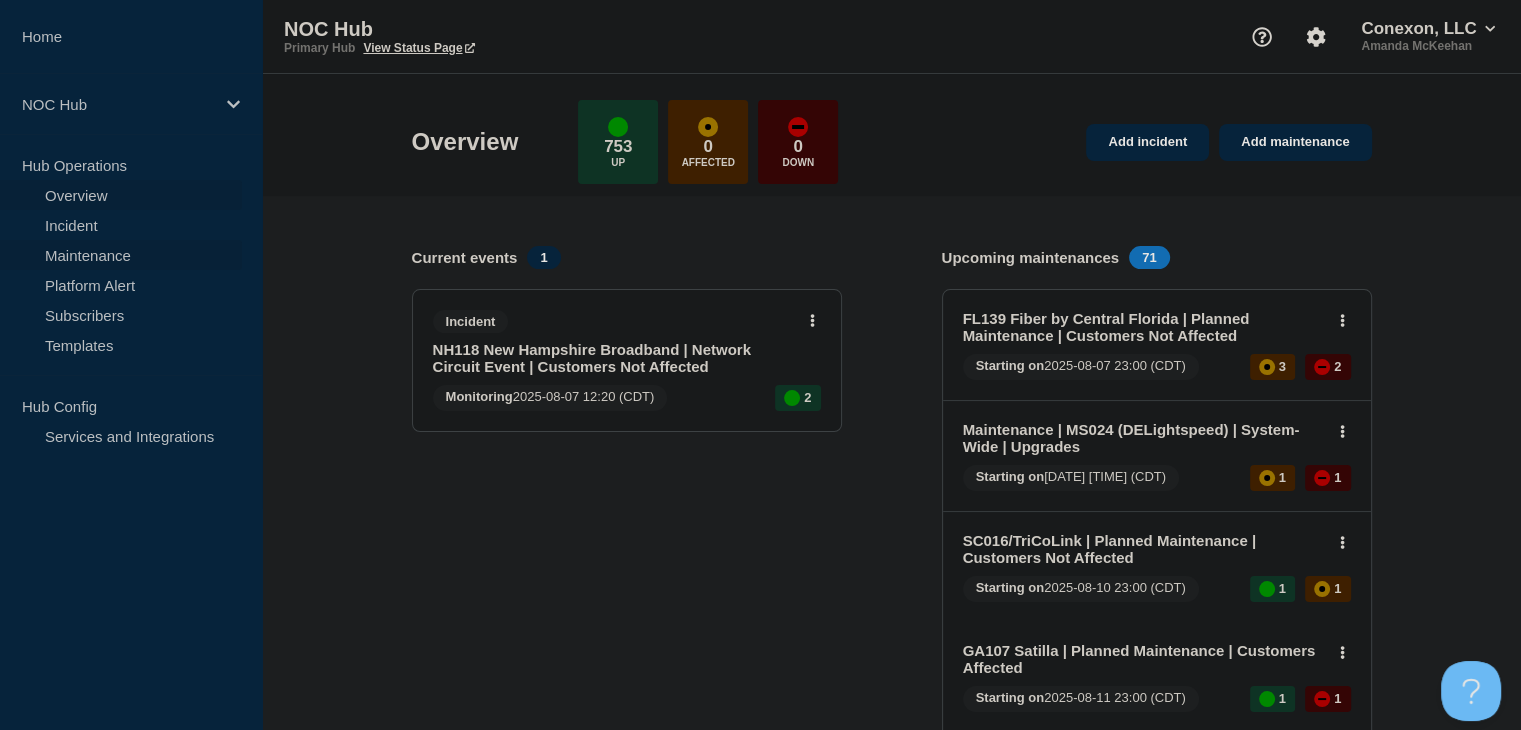 click on "Maintenance" at bounding box center [121, 255] 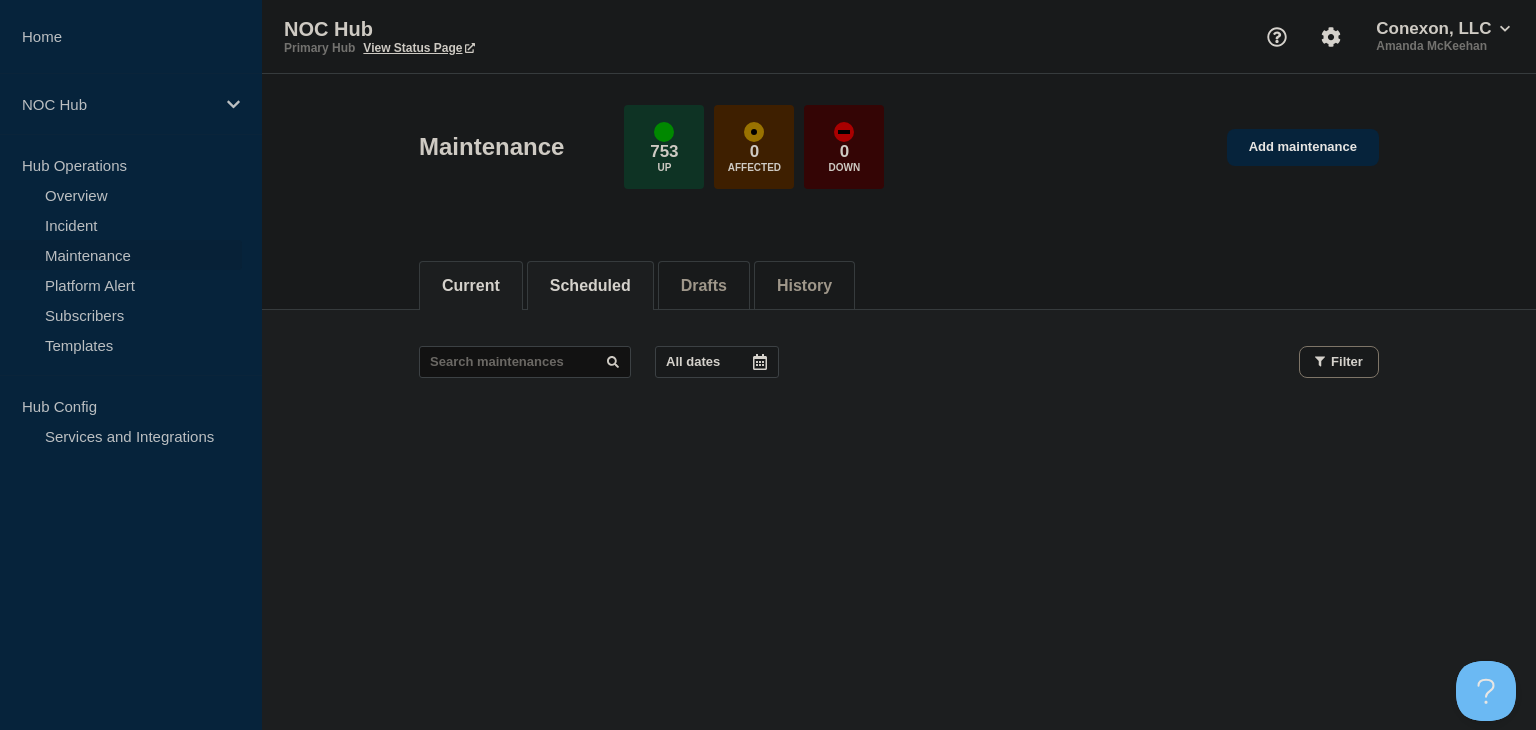 click on "Scheduled" 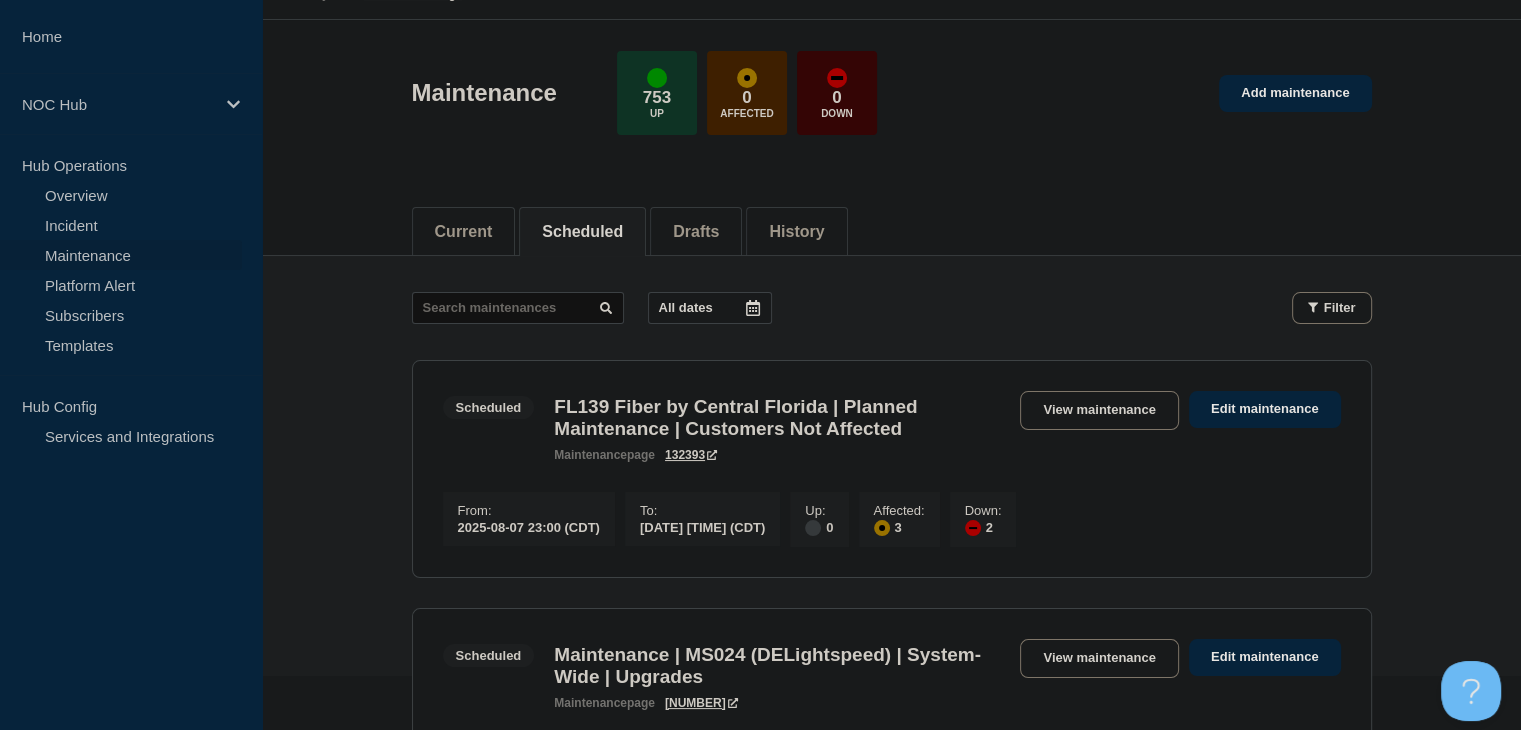 scroll, scrollTop: 100, scrollLeft: 0, axis: vertical 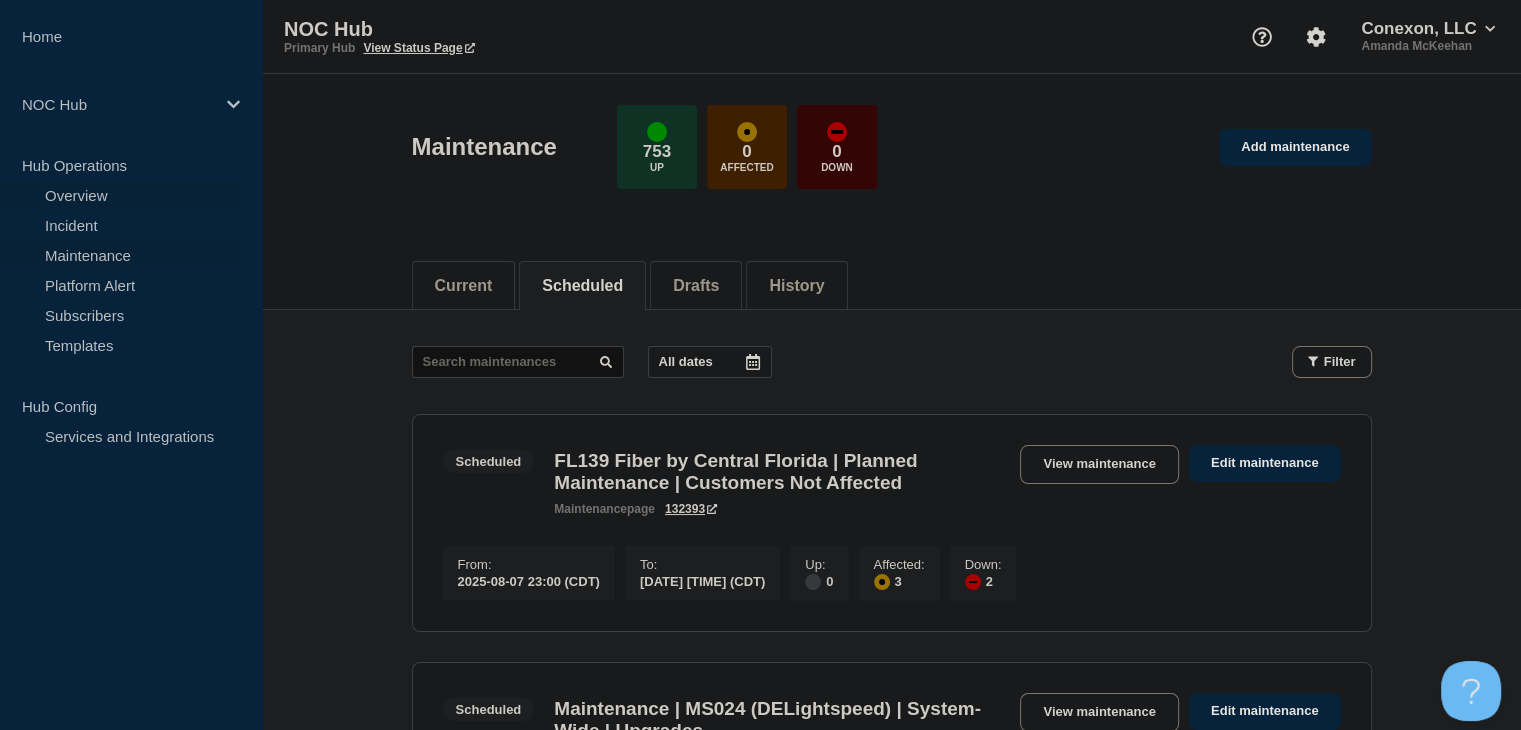 click on "Overview" at bounding box center [121, 195] 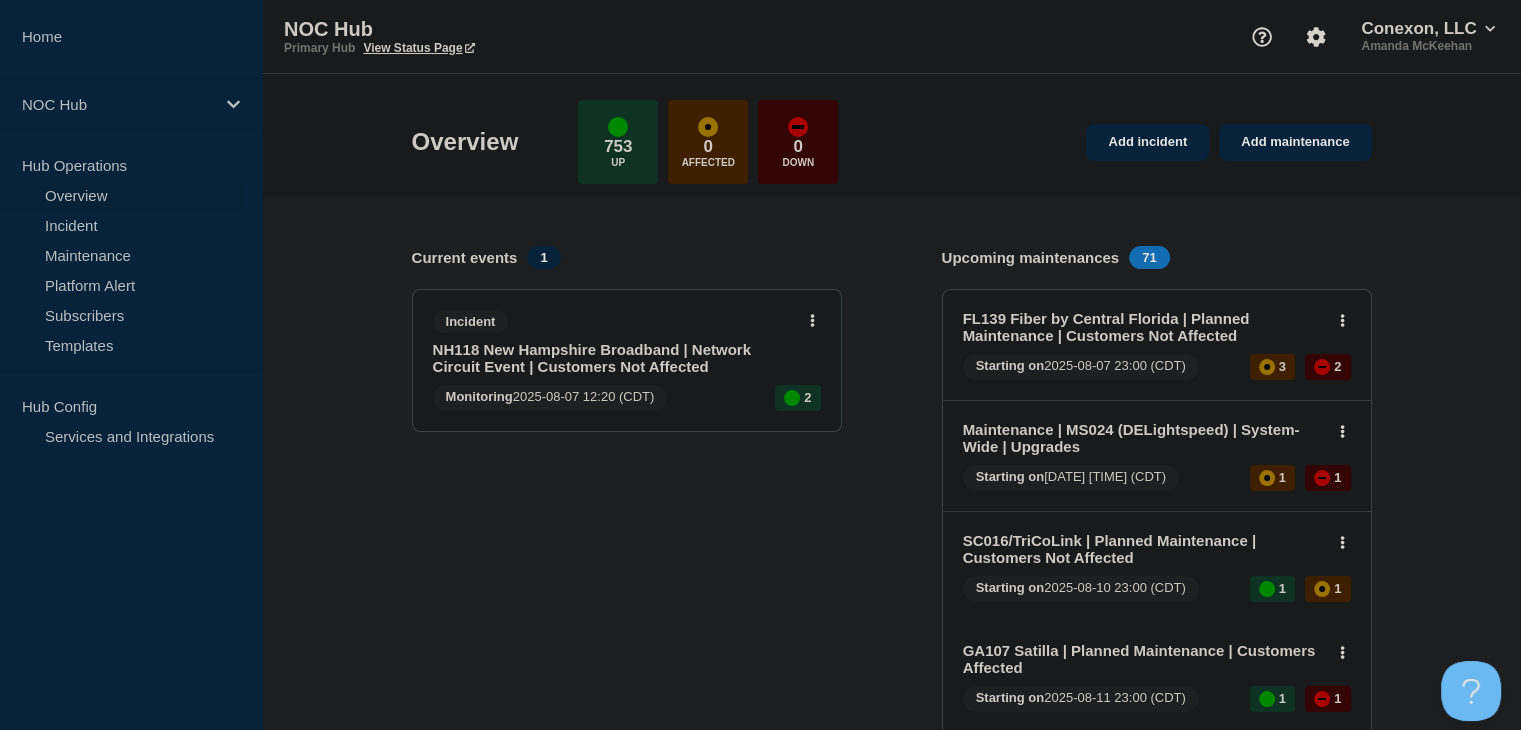 click on "NH118 New Hampshire Broadband | Network Circuit Event | Customers Not Affected" at bounding box center [613, 358] 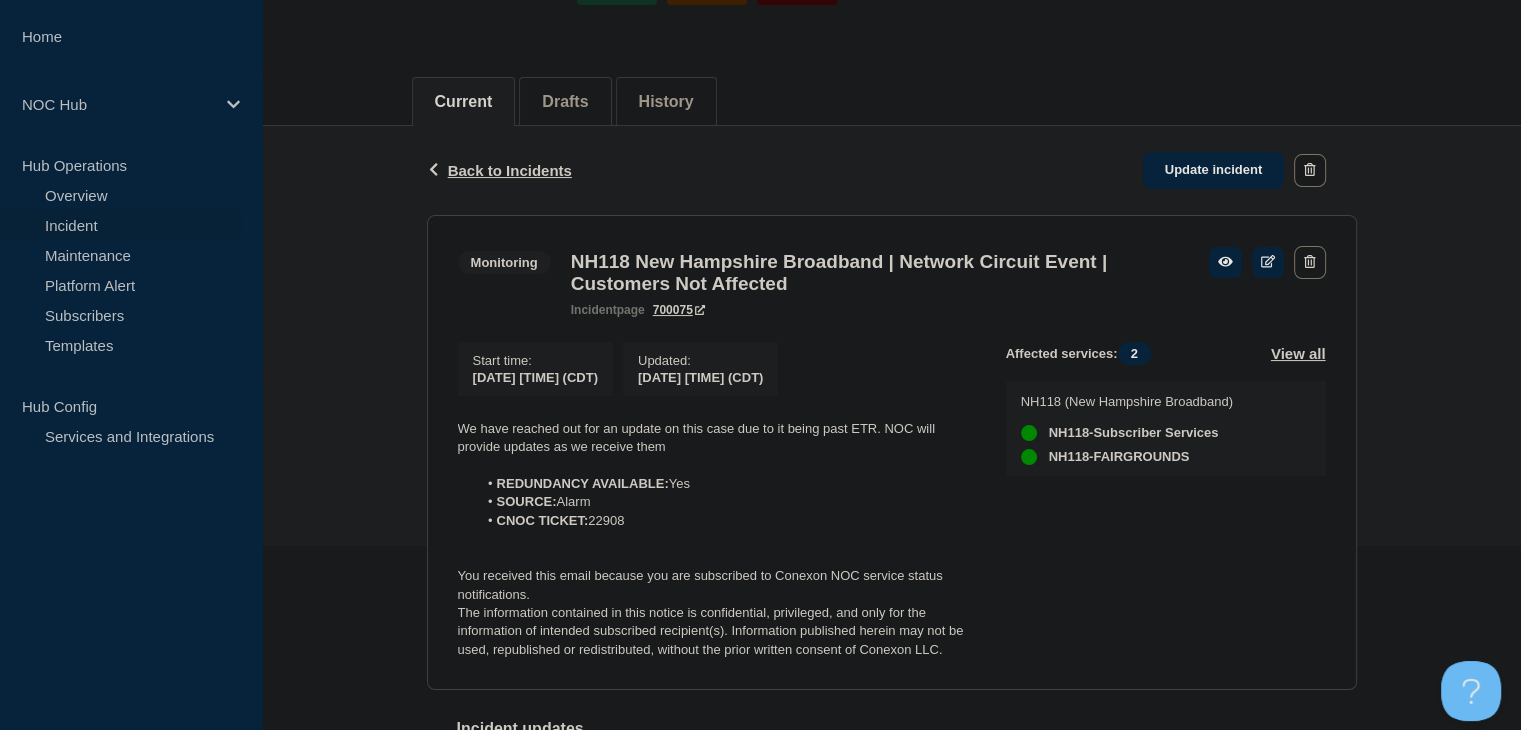 scroll, scrollTop: 200, scrollLeft: 0, axis: vertical 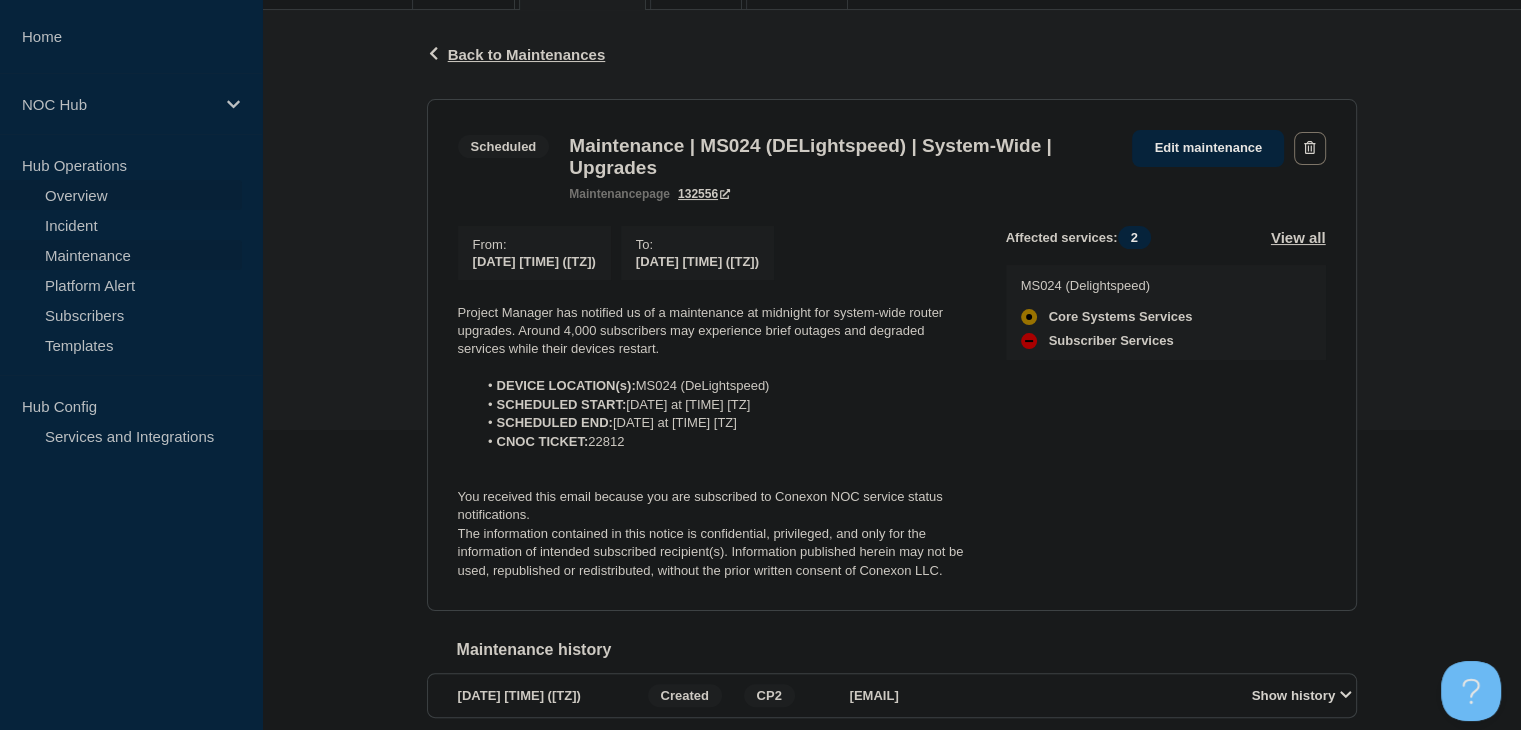 click on "Overview" at bounding box center (121, 195) 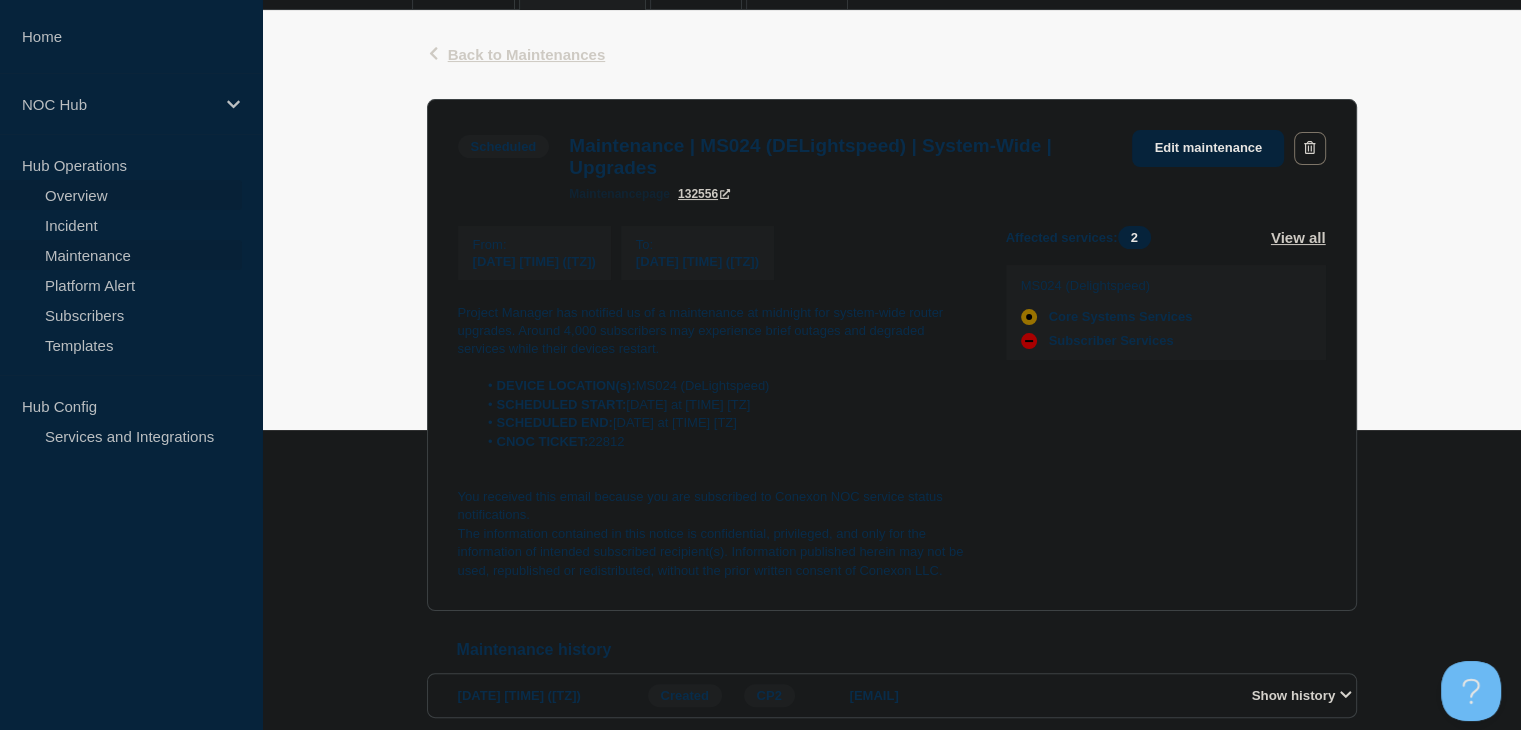 scroll, scrollTop: 0, scrollLeft: 0, axis: both 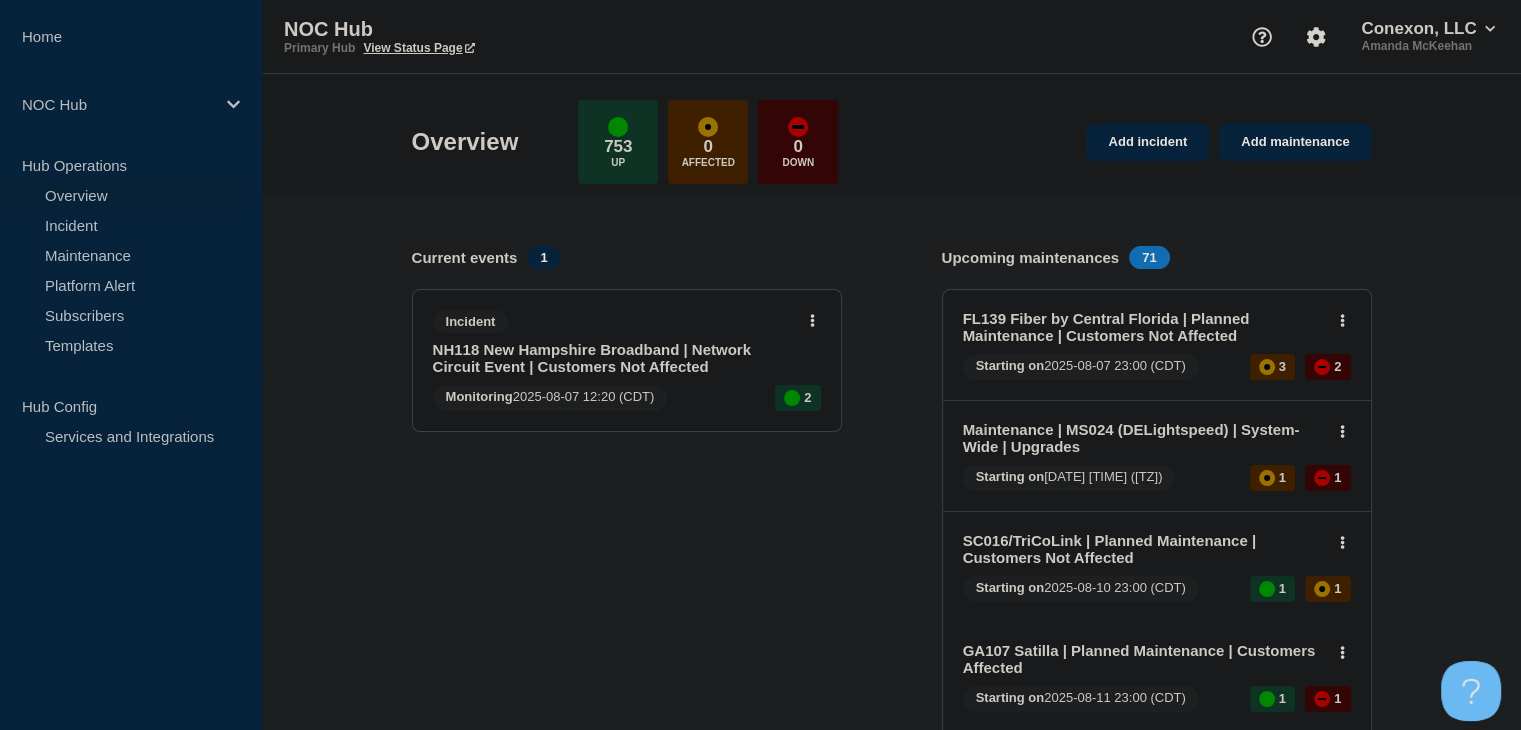 click on "NH118 New Hampshire Broadband | Network Circuit Event | Customers Not Affected" at bounding box center (613, 358) 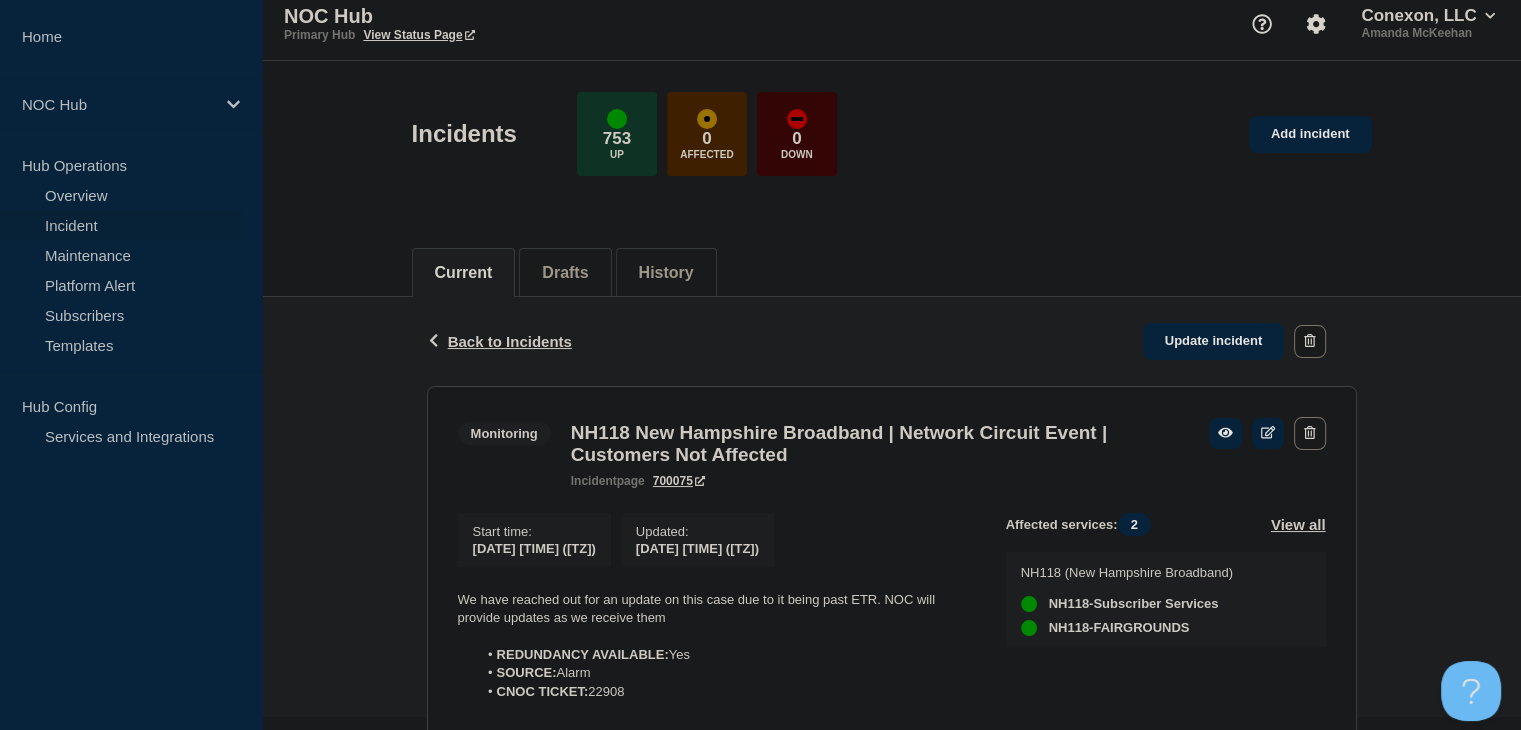 scroll, scrollTop: 200, scrollLeft: 0, axis: vertical 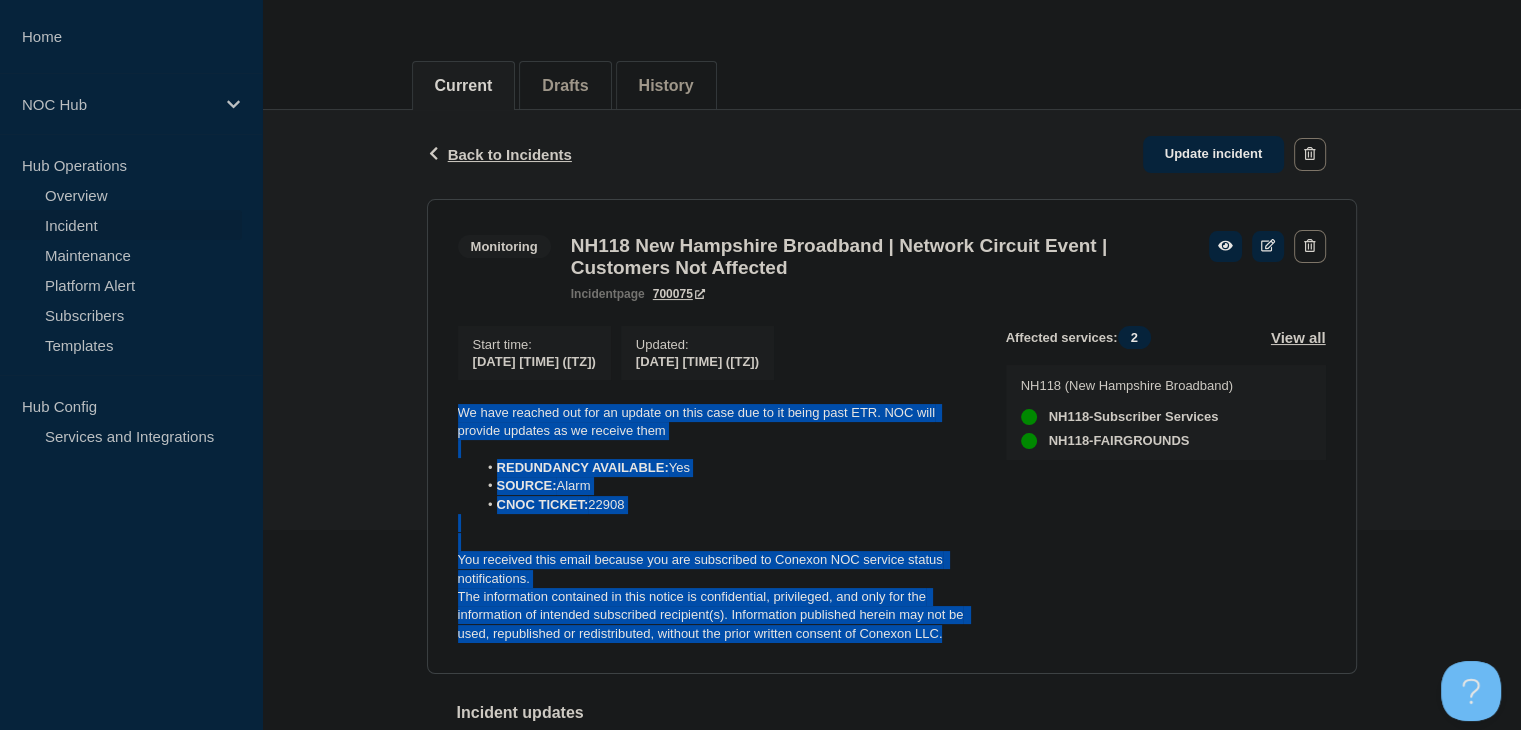 drag, startPoint x: 950, startPoint y: 650, endPoint x: 392, endPoint y: 409, distance: 607.8199 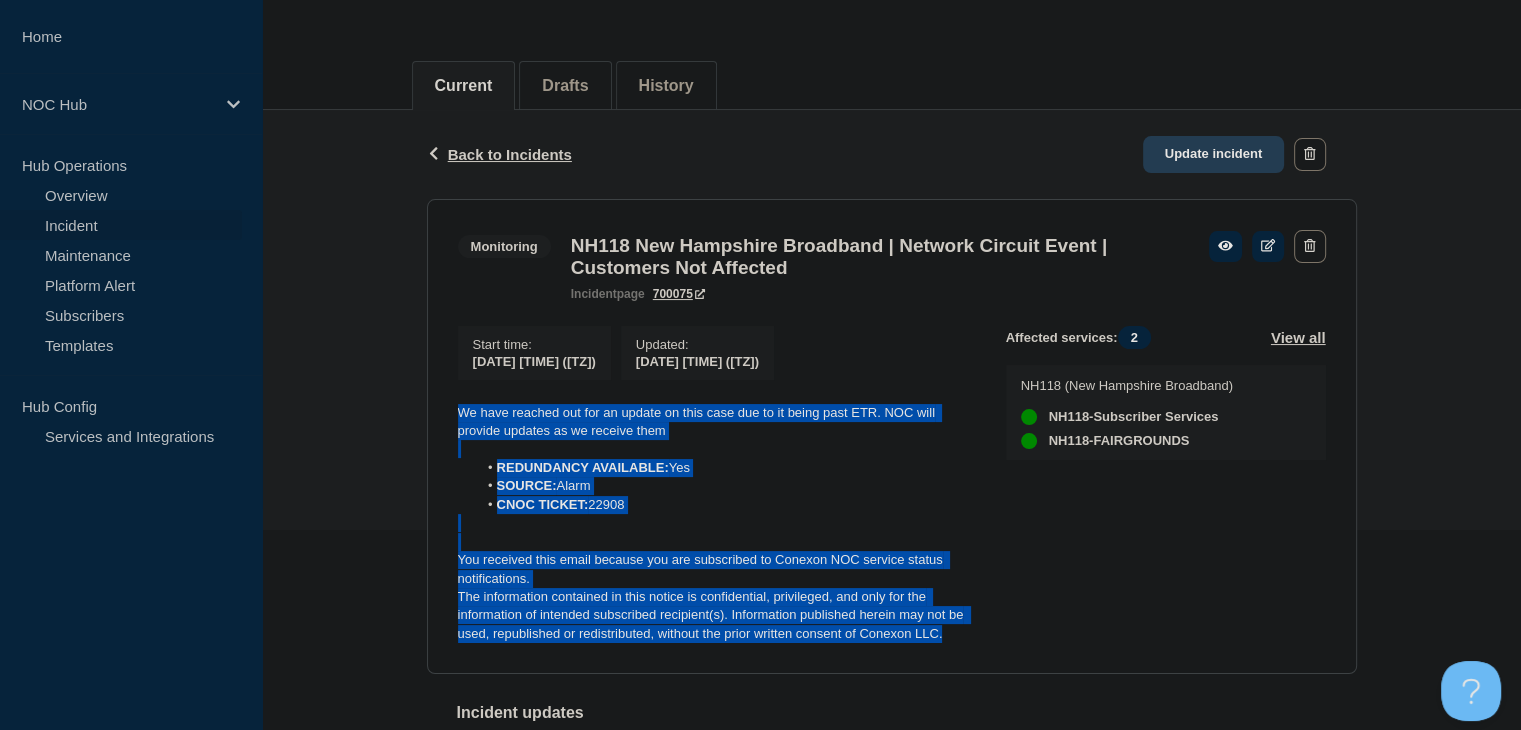 click on "Update incident" 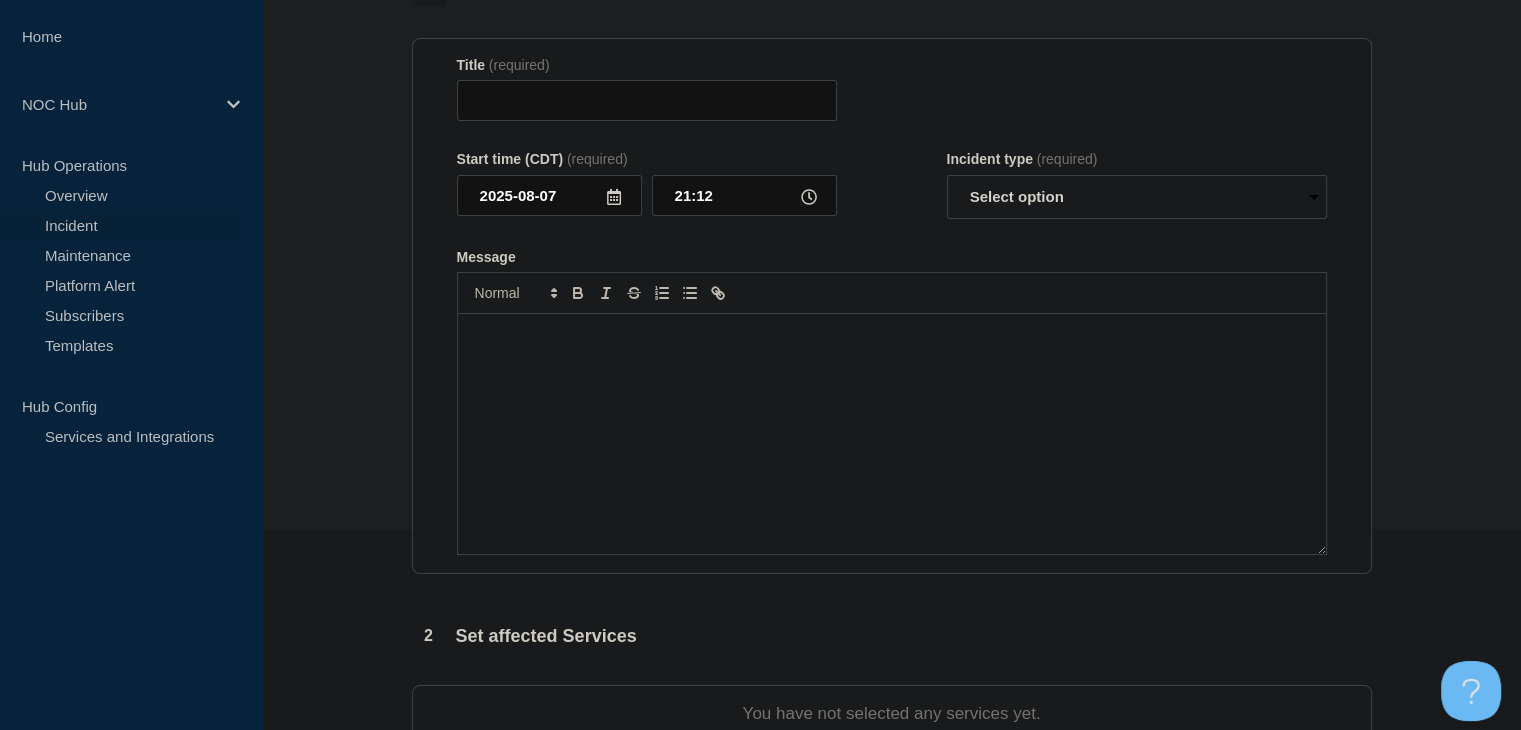 type on "NH118 New Hampshire Broadband | Network Circuit Event | Customers Not Affected" 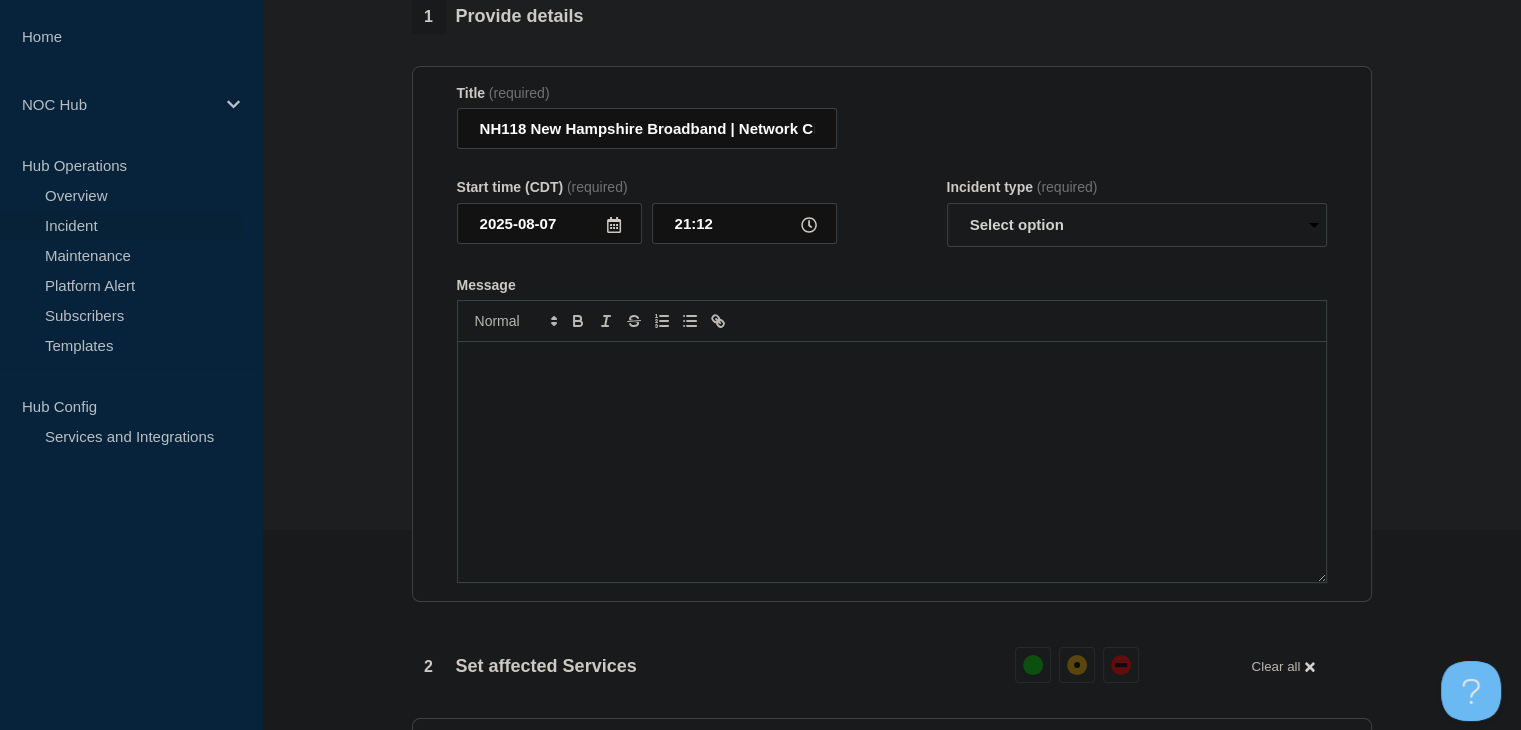 click at bounding box center [892, 462] 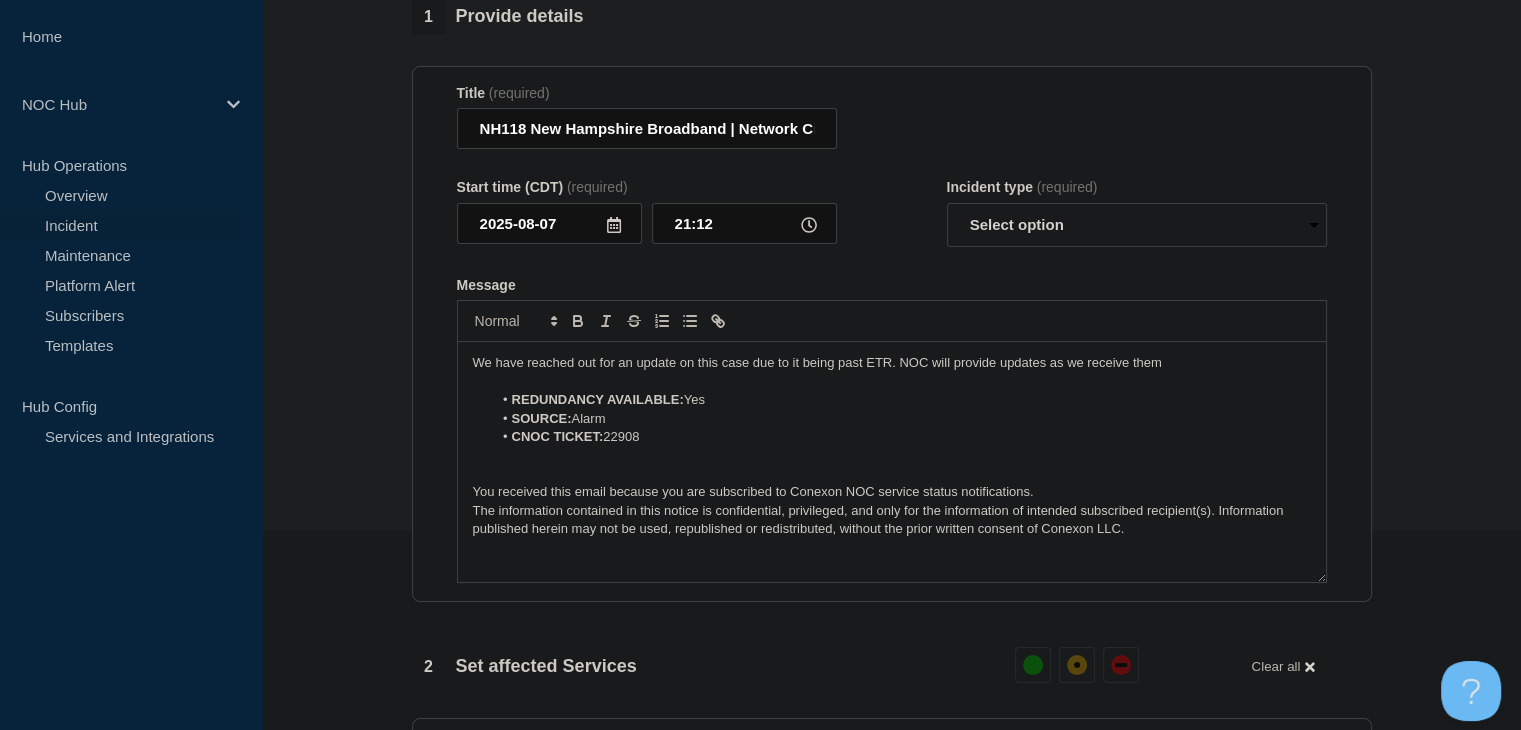 click on "CNOC TICKET:  [TICKET]" at bounding box center [901, 437] 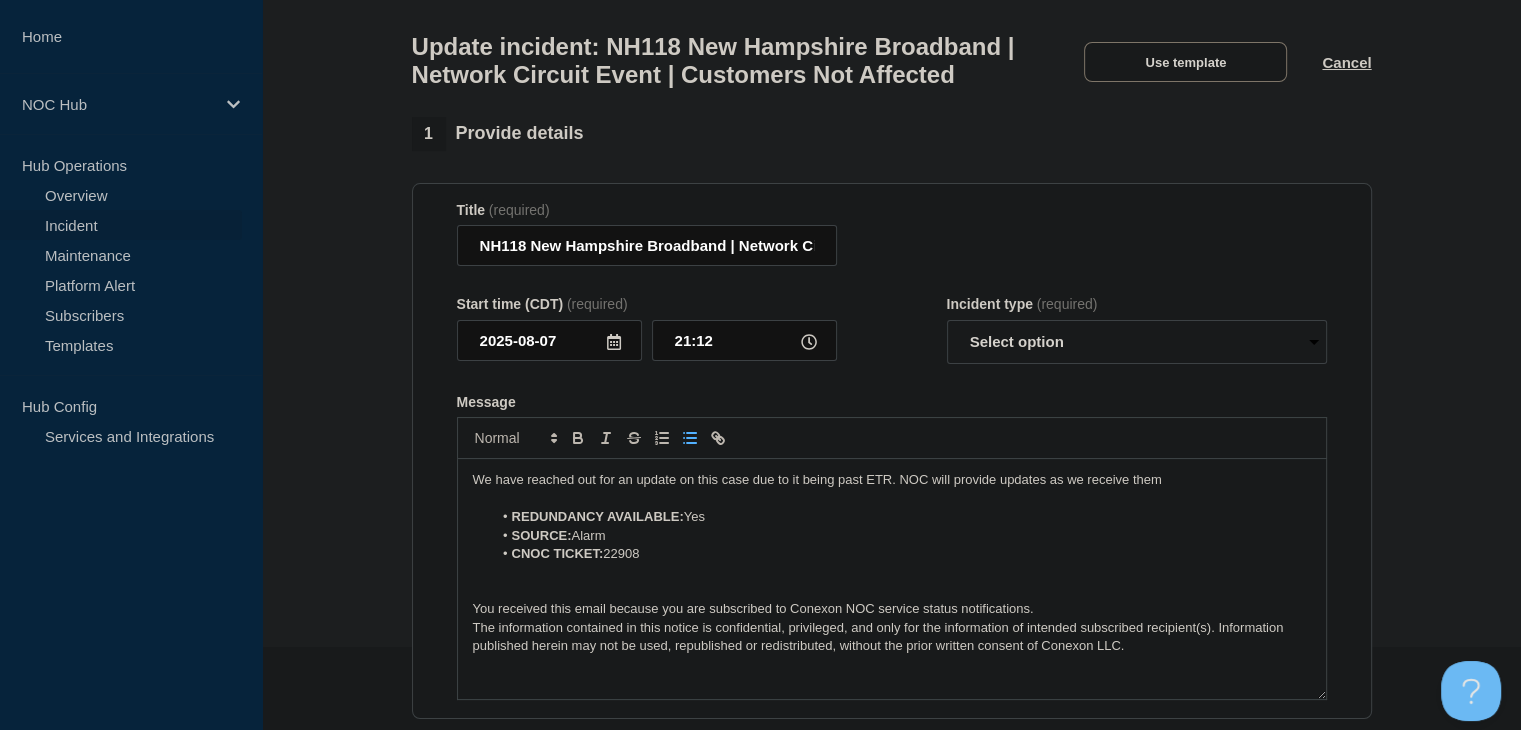 scroll, scrollTop: 200, scrollLeft: 0, axis: vertical 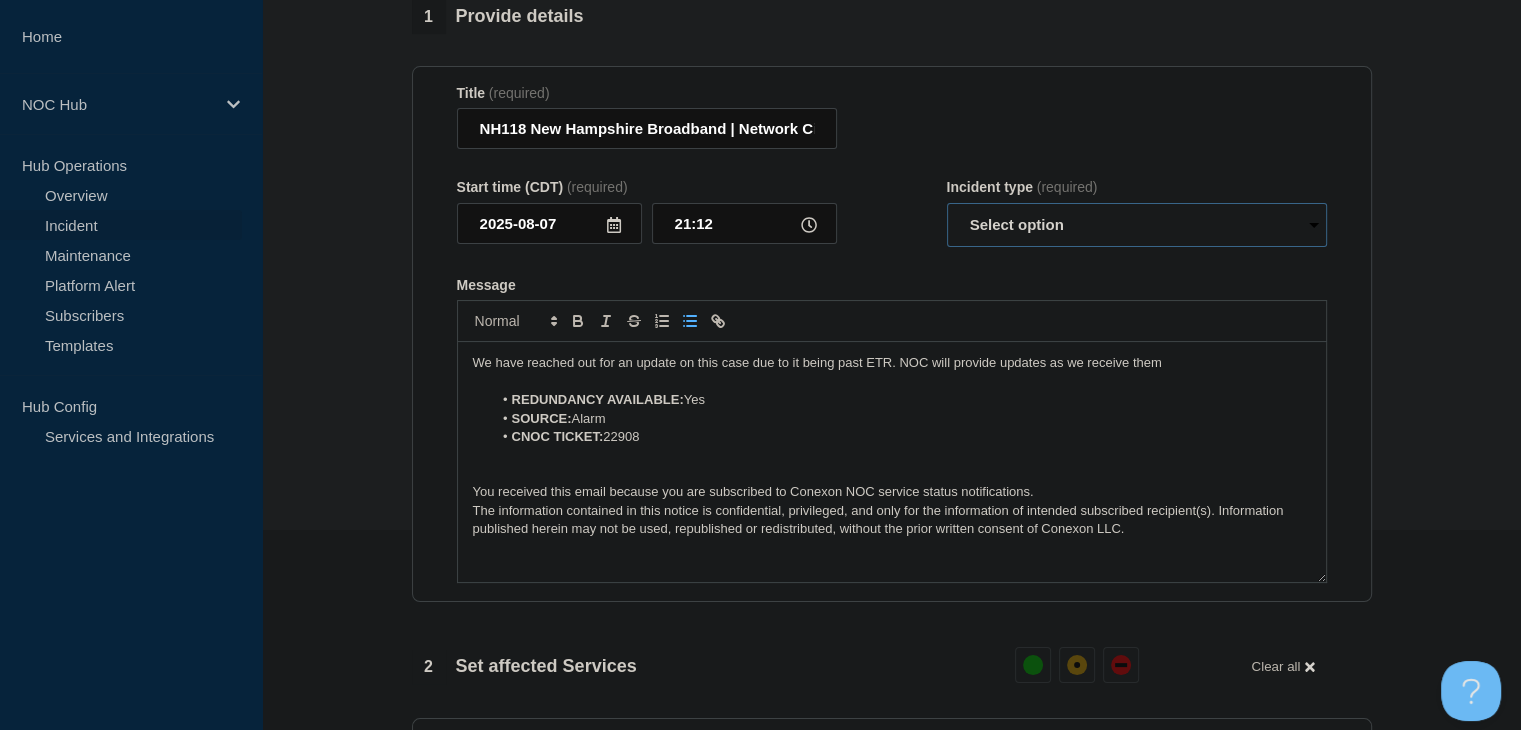 click on "Select option Investigating Identified Monitoring Resolved" at bounding box center (1137, 225) 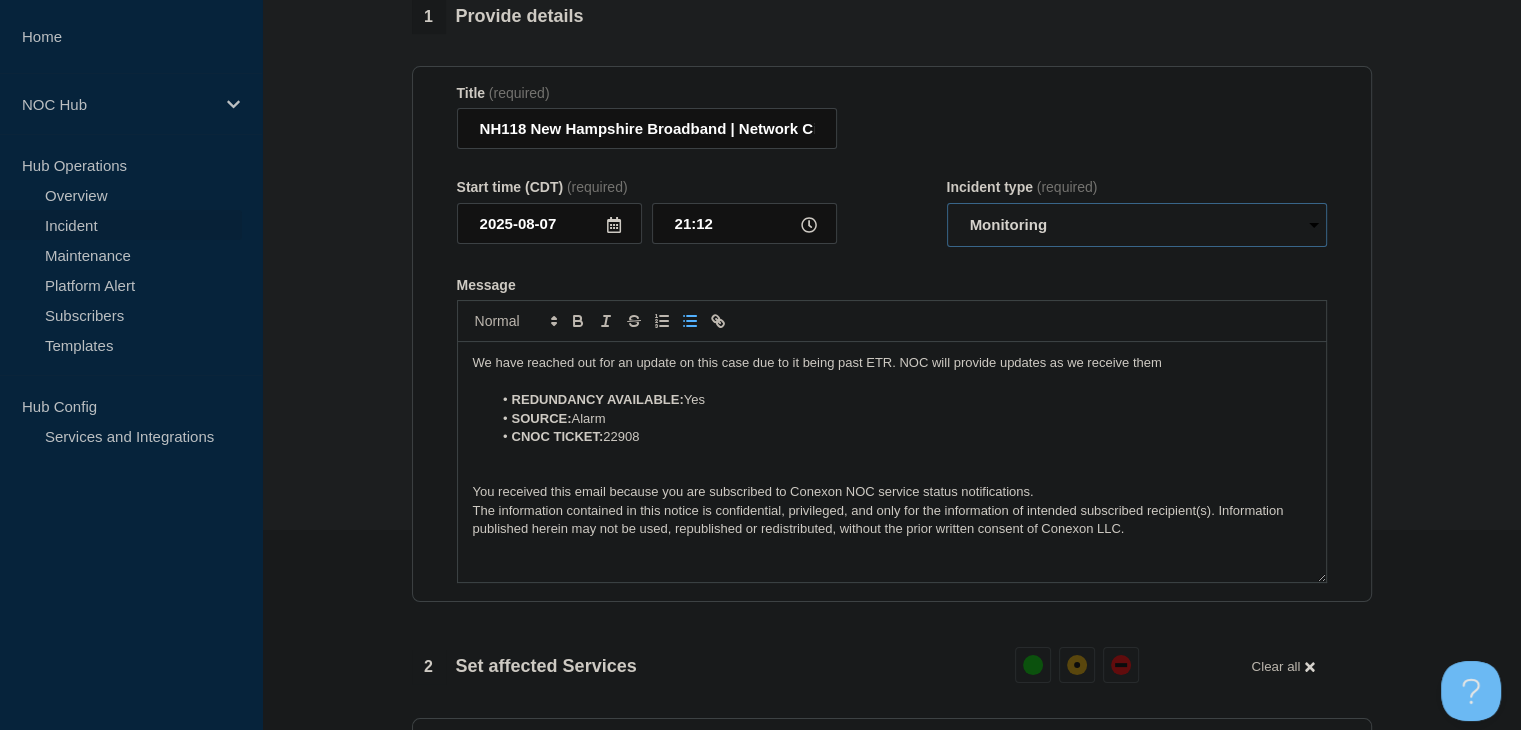 click on "Select option Investigating Identified Monitoring Resolved" at bounding box center (1137, 225) 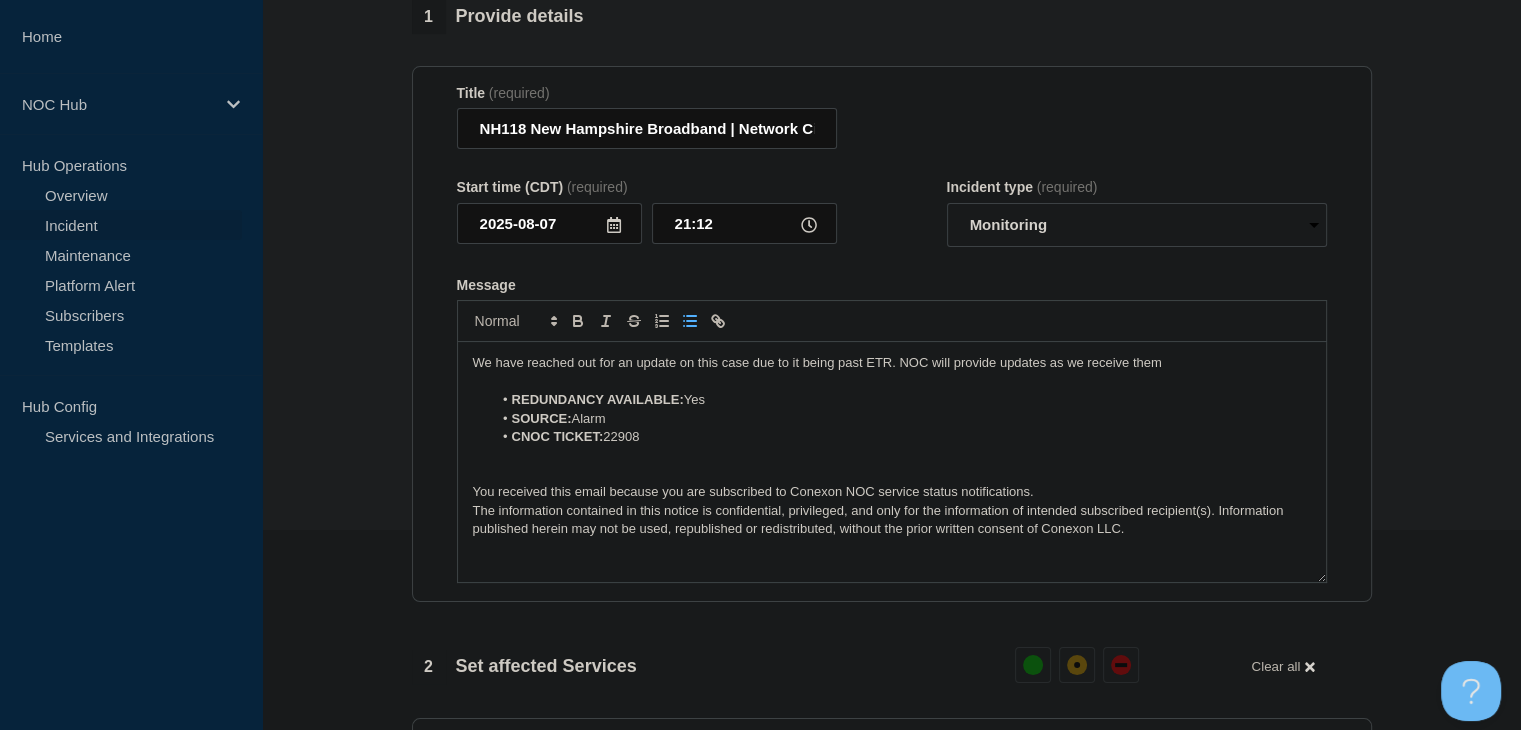 click on "We have reached out for an update on this case due to it being past ETR. NOC will provide updates as we receive them REDUNDANCY AVAILABLE:  Yes SOURCE:  Alarm CNOC TICKET:  [TICKET] You received this email because you are subscribed to Conexon NOC service status notifications. The information contained in this notice is confidential, privileged, and only for the information of intended subscribed recipient(s). Information published herein may not be used, republished or redistributed, without the prior written consent of Conexon LLC." at bounding box center (892, 462) 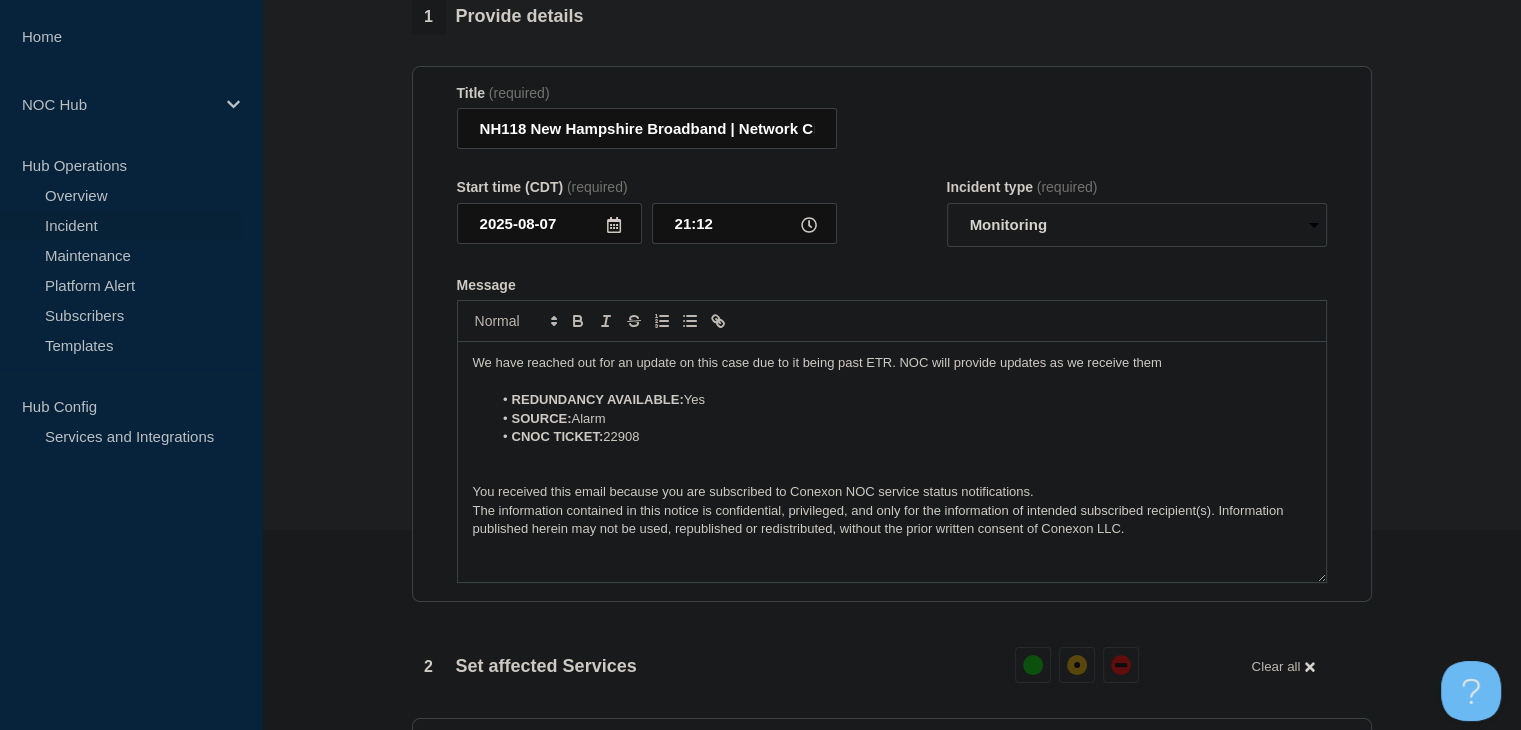 click on "We have reached out for an update on this case due to it being past ETR. NOC will provide updates as we receive them" at bounding box center (892, 363) 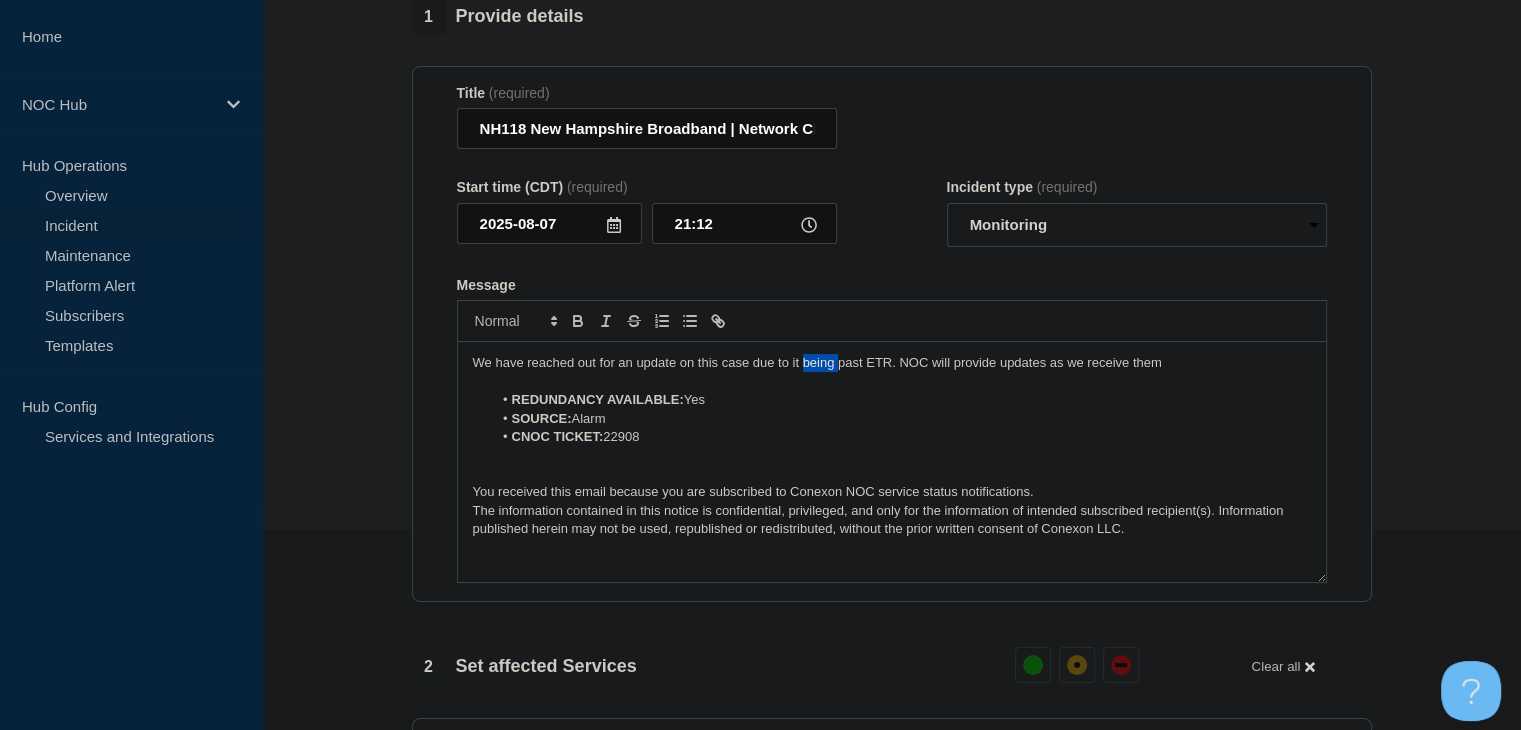 click on "We have reached out for an update on this case due to it being past ETR. NOC will provide updates as we receive them" at bounding box center (892, 363) 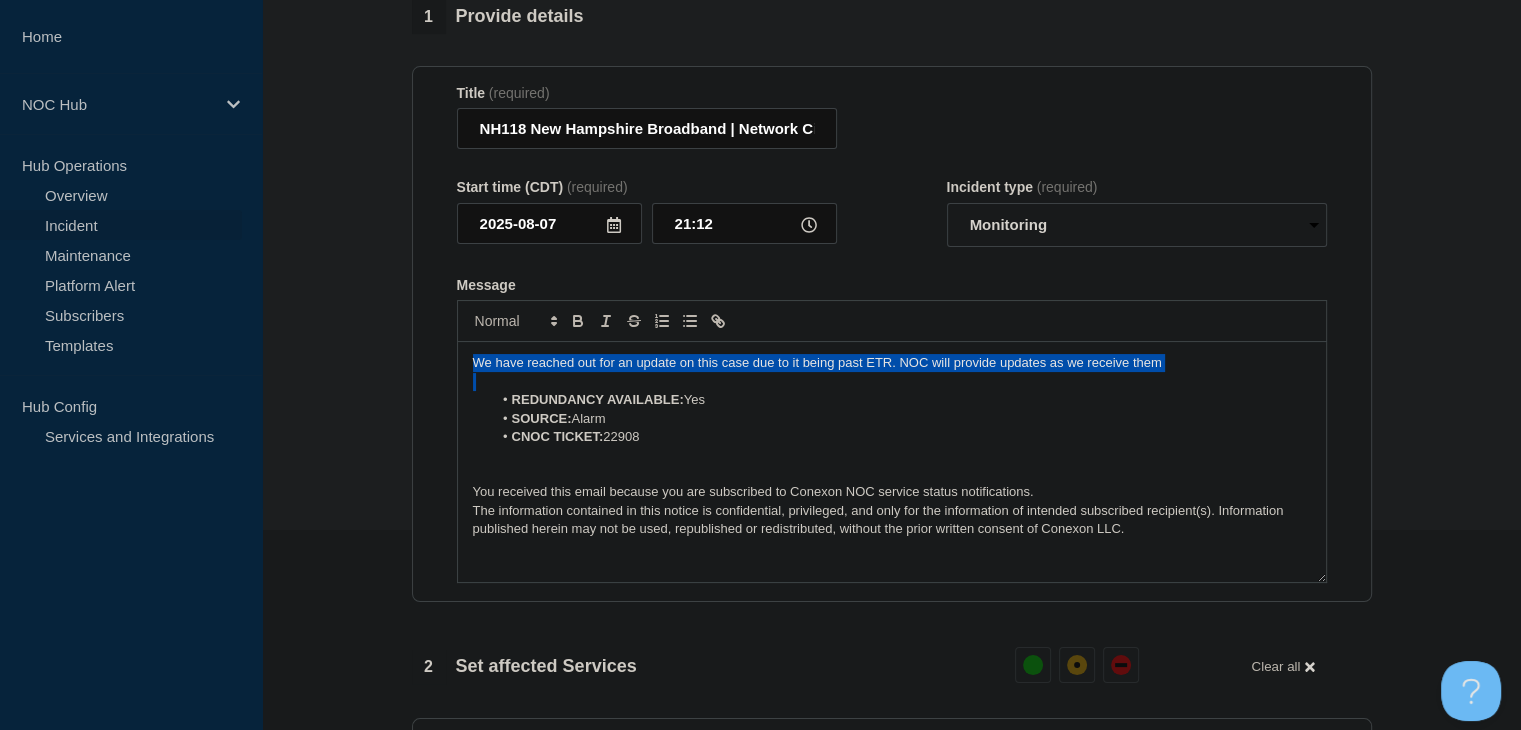 click on "We have reached out for an update on this case due to it being past ETR. NOC will provide updates as we receive them" at bounding box center [892, 363] 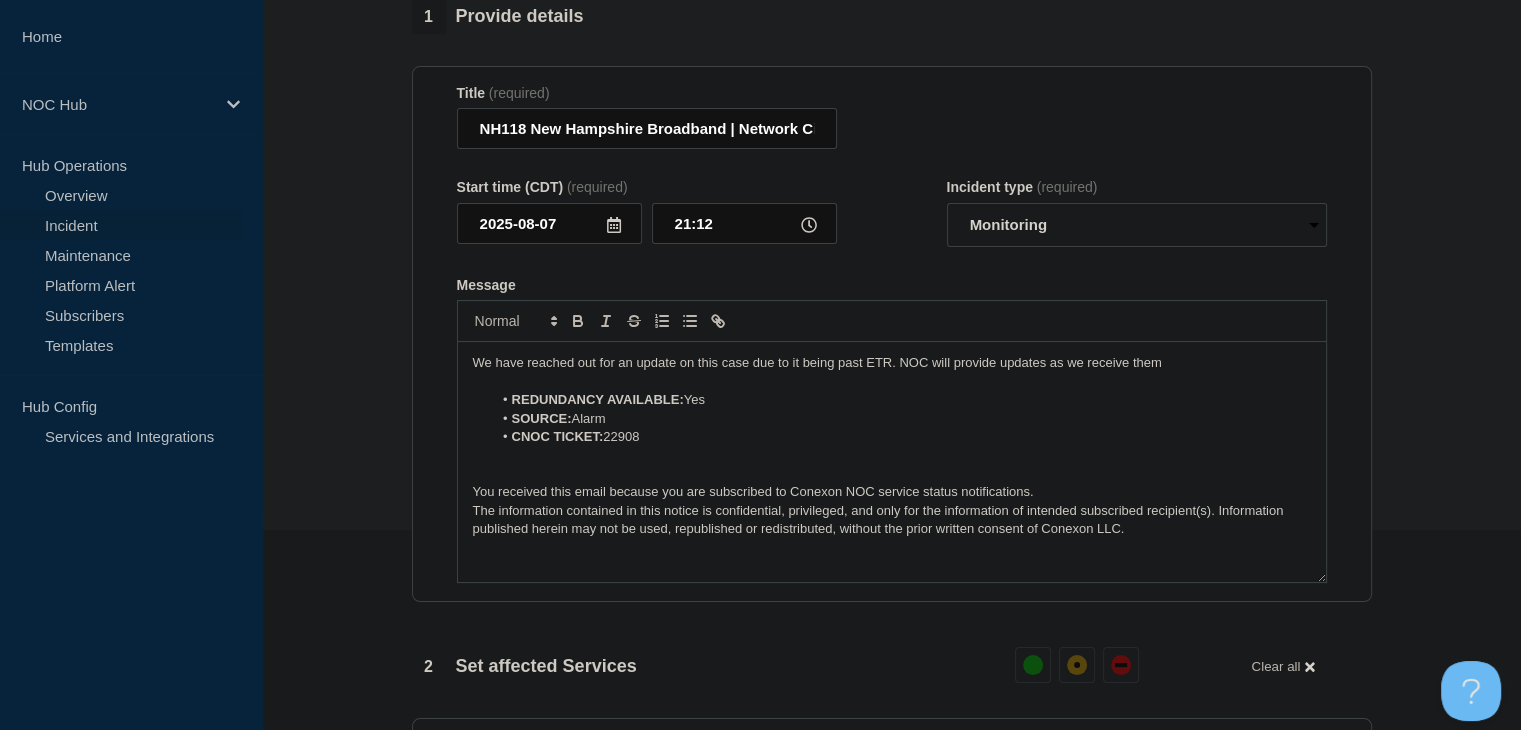 type 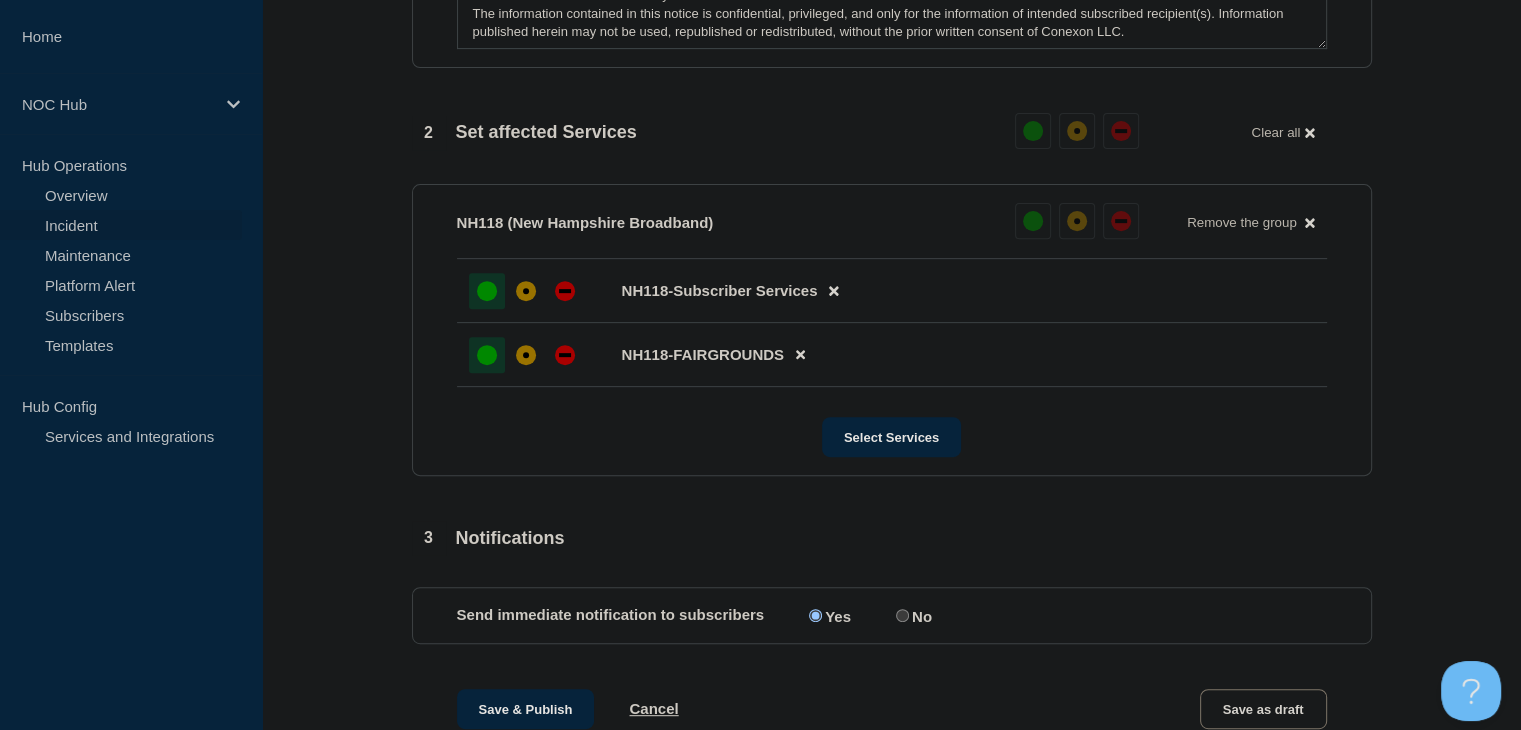 scroll, scrollTop: 900, scrollLeft: 0, axis: vertical 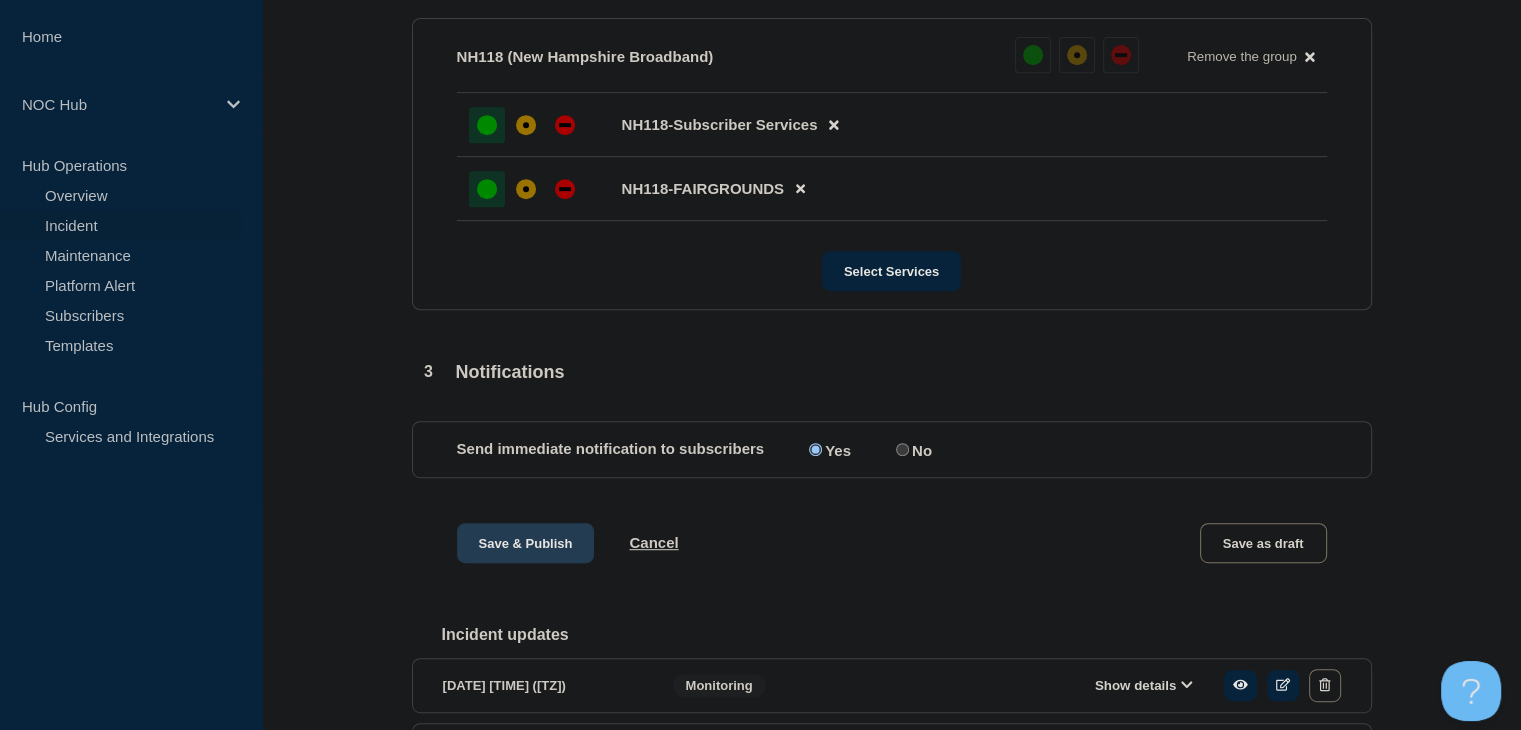 click on "Save & Publish" at bounding box center (526, 543) 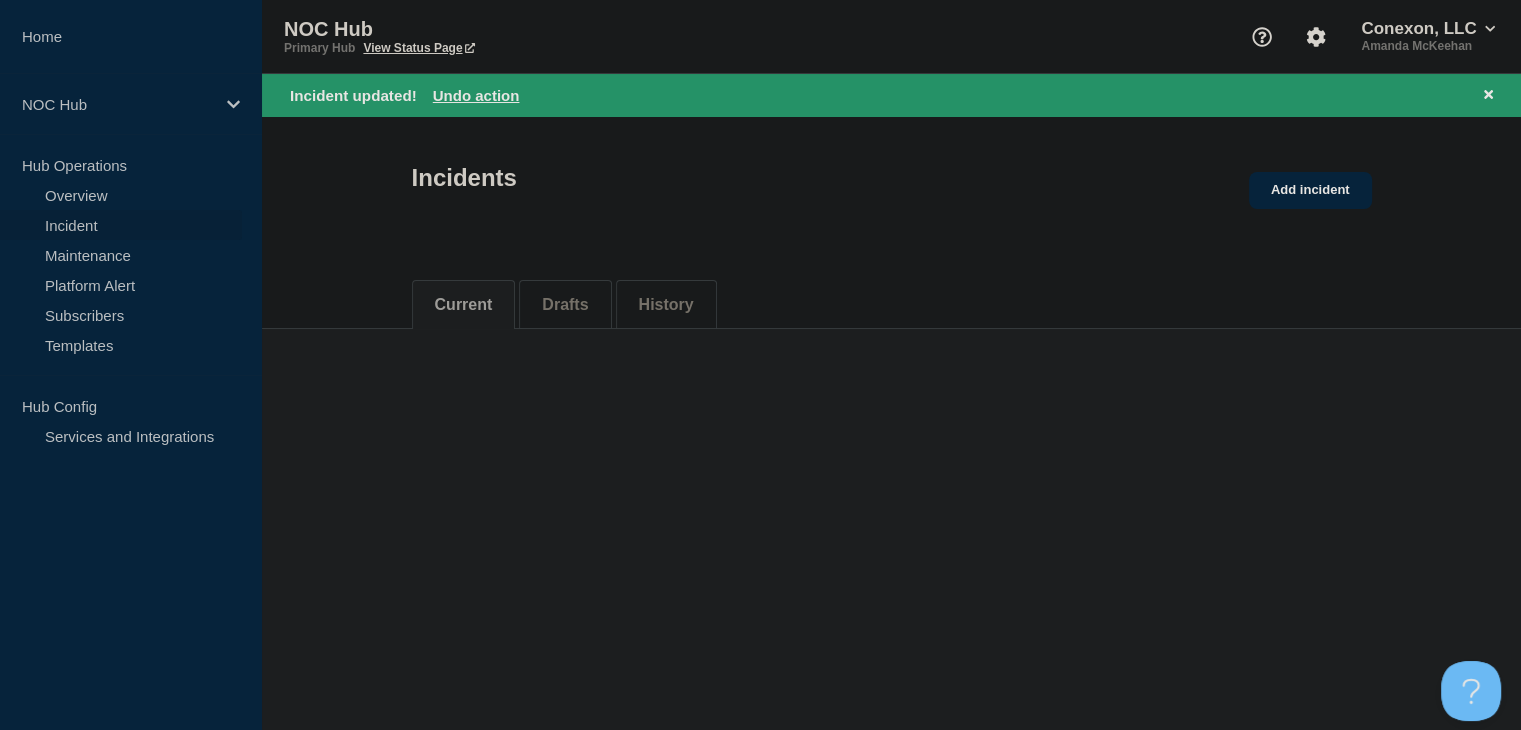 scroll, scrollTop: 0, scrollLeft: 0, axis: both 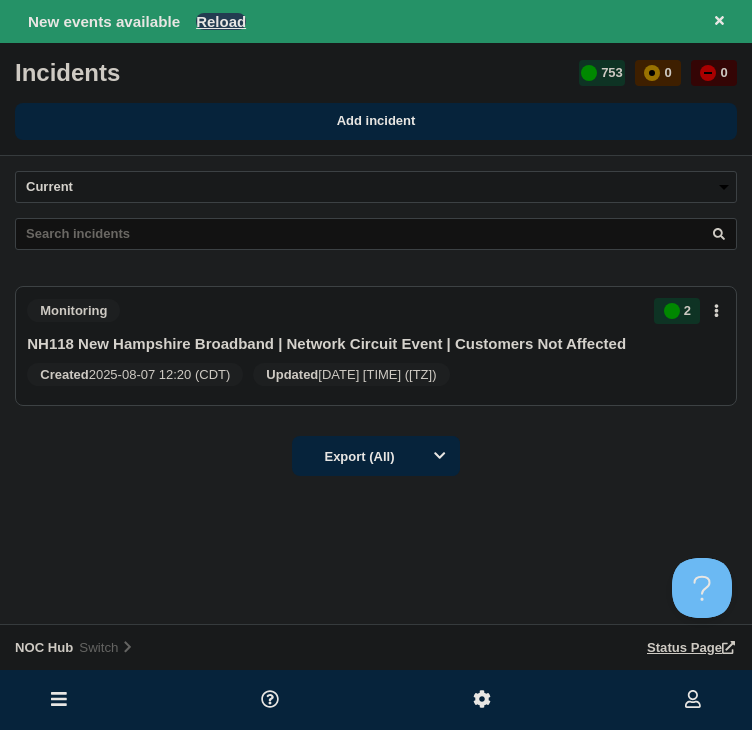 click on "Reload" at bounding box center [221, 21] 